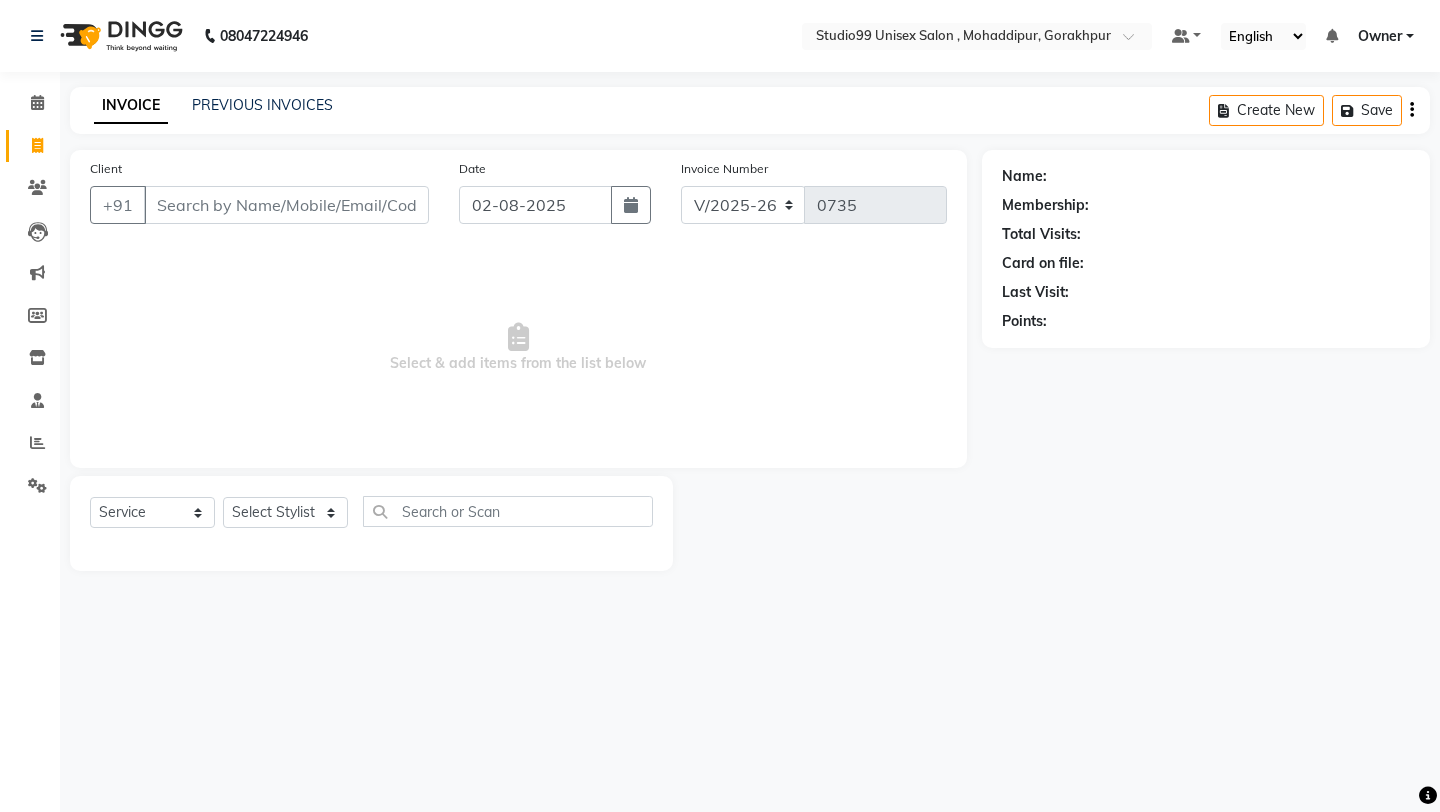 select on "8117" 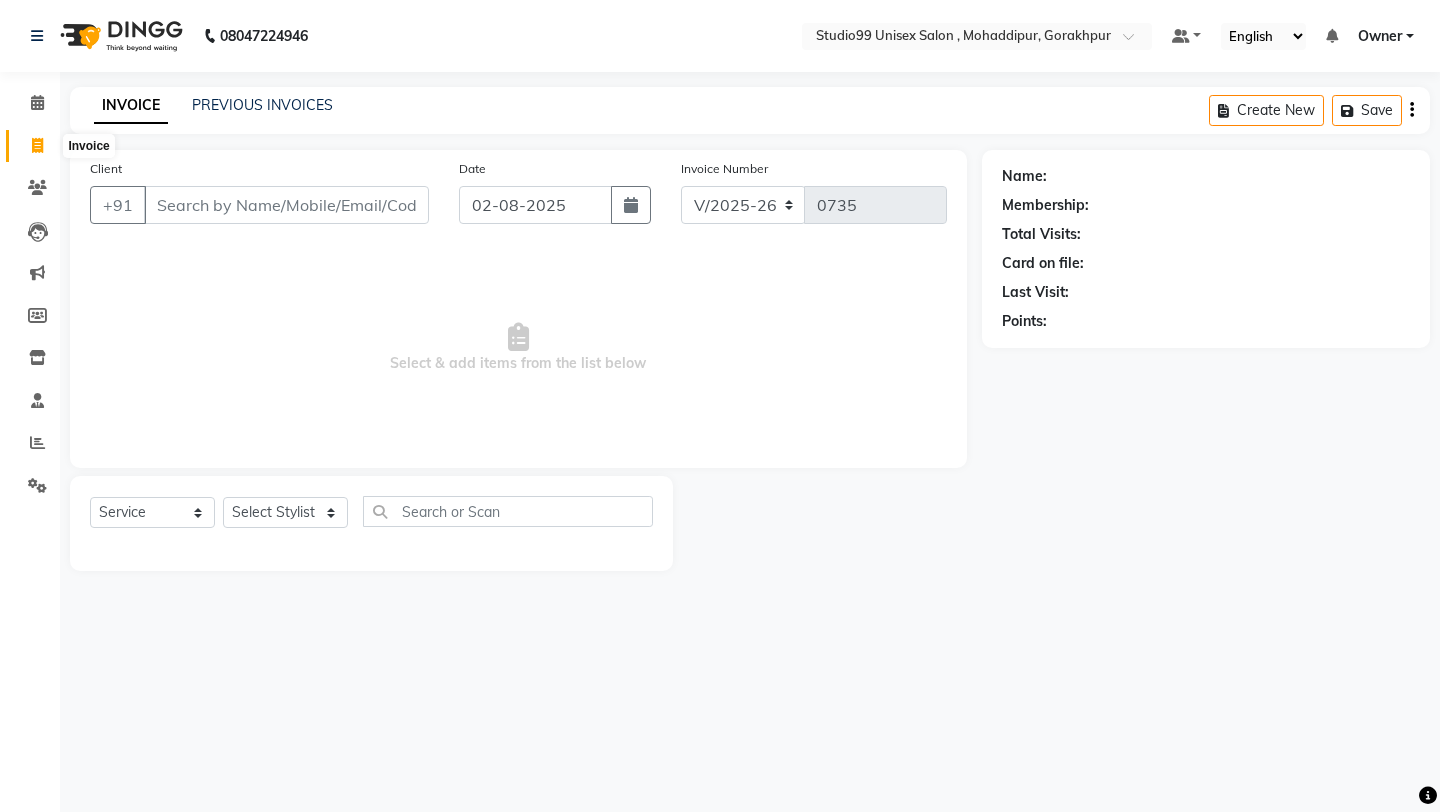 click 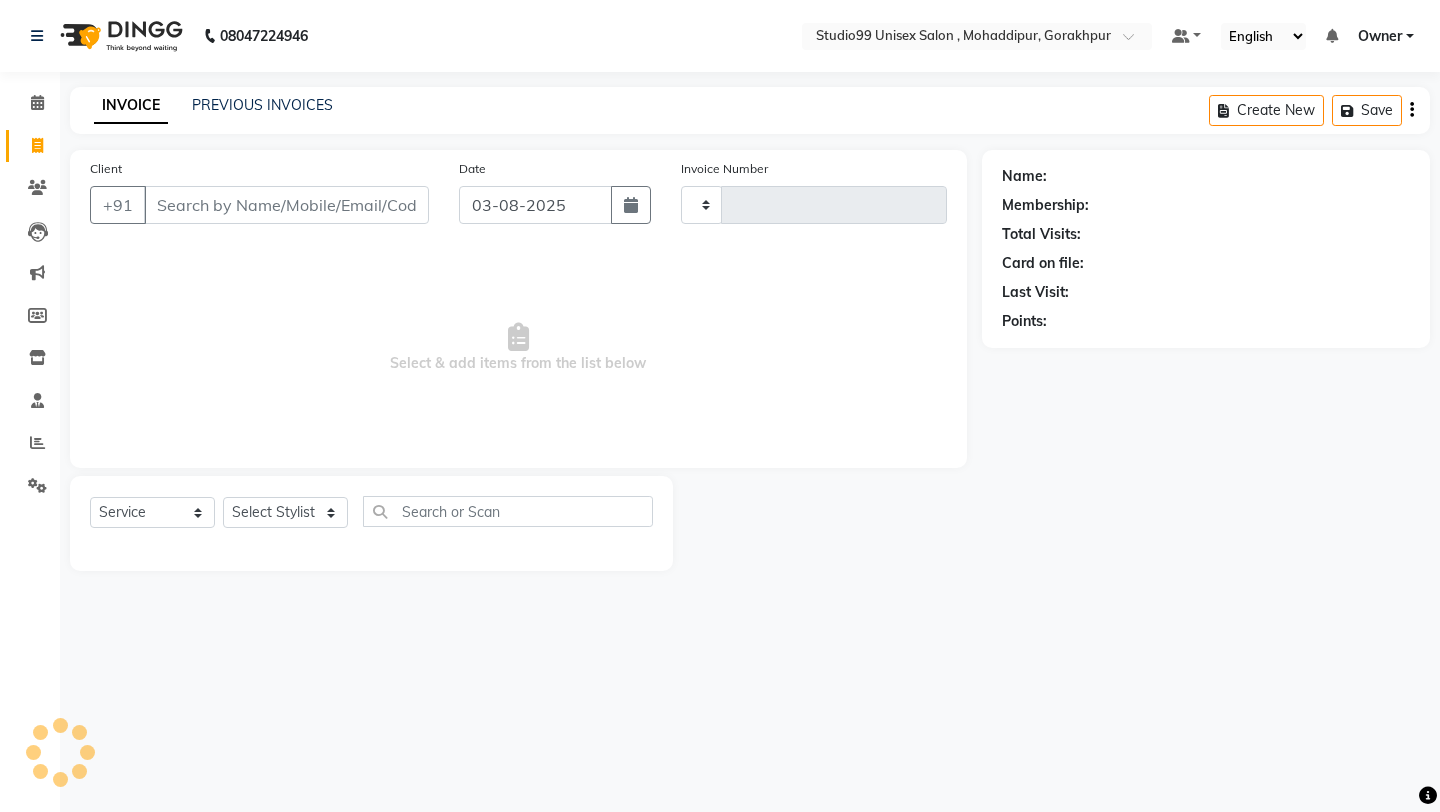 type on "0735" 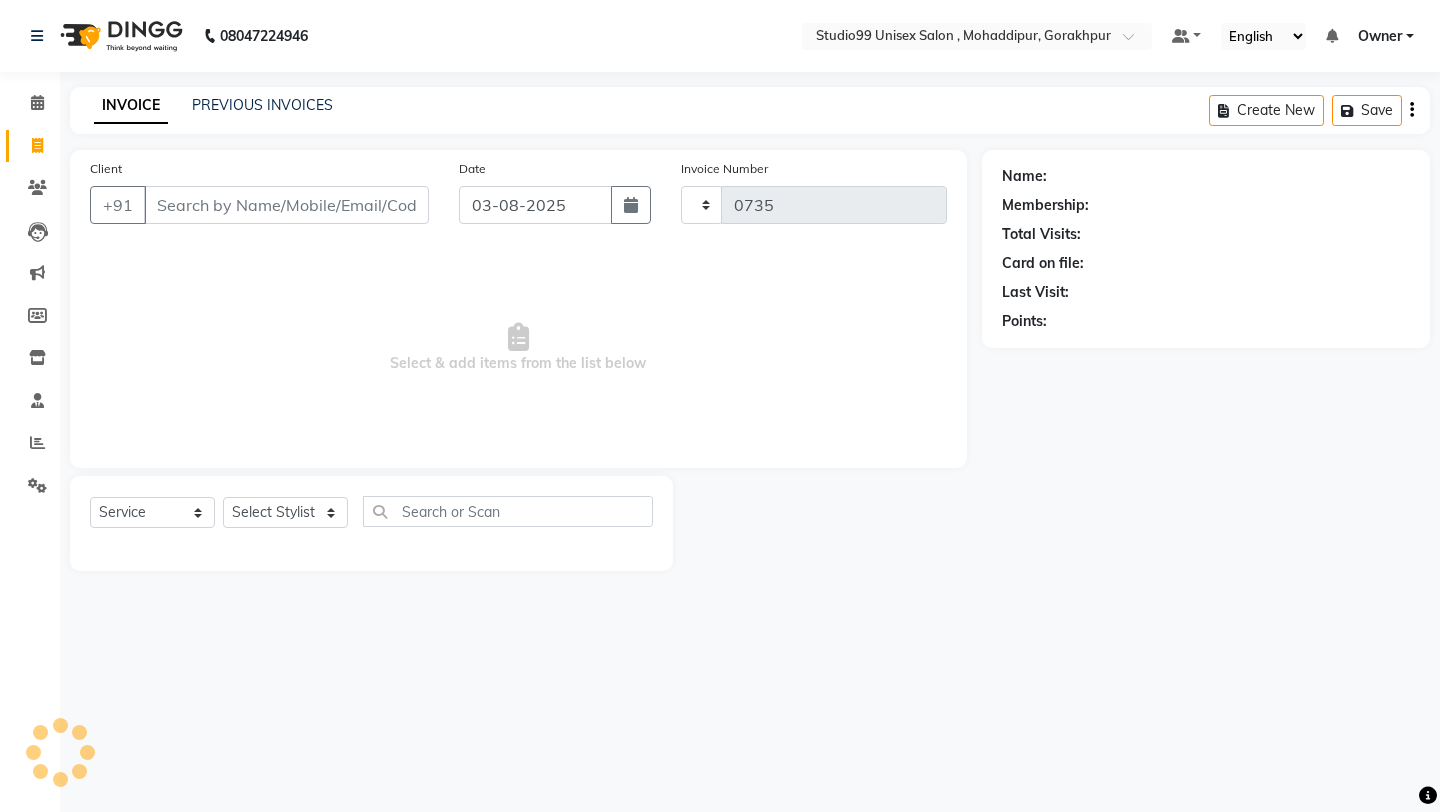 select on "8117" 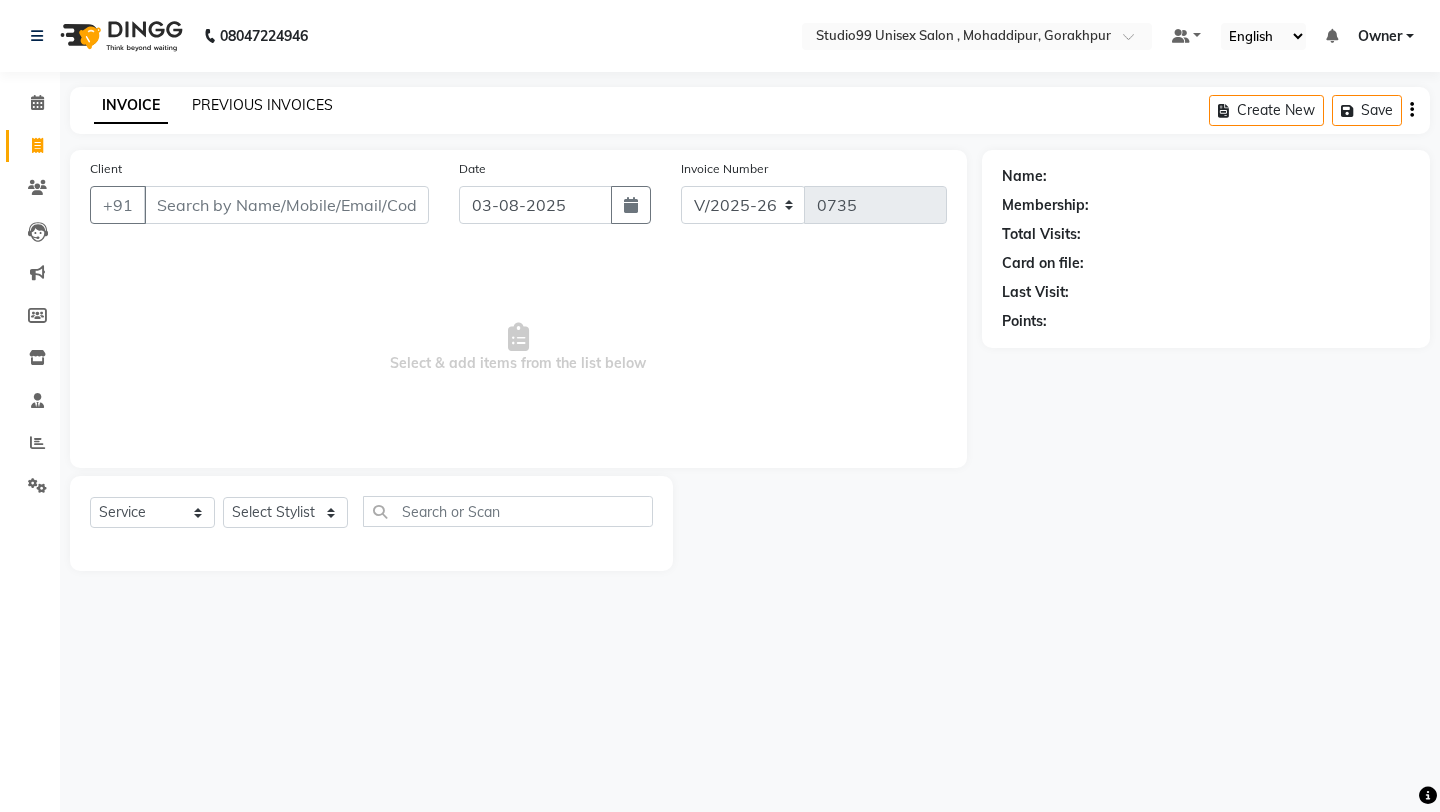 click on "PREVIOUS INVOICES" 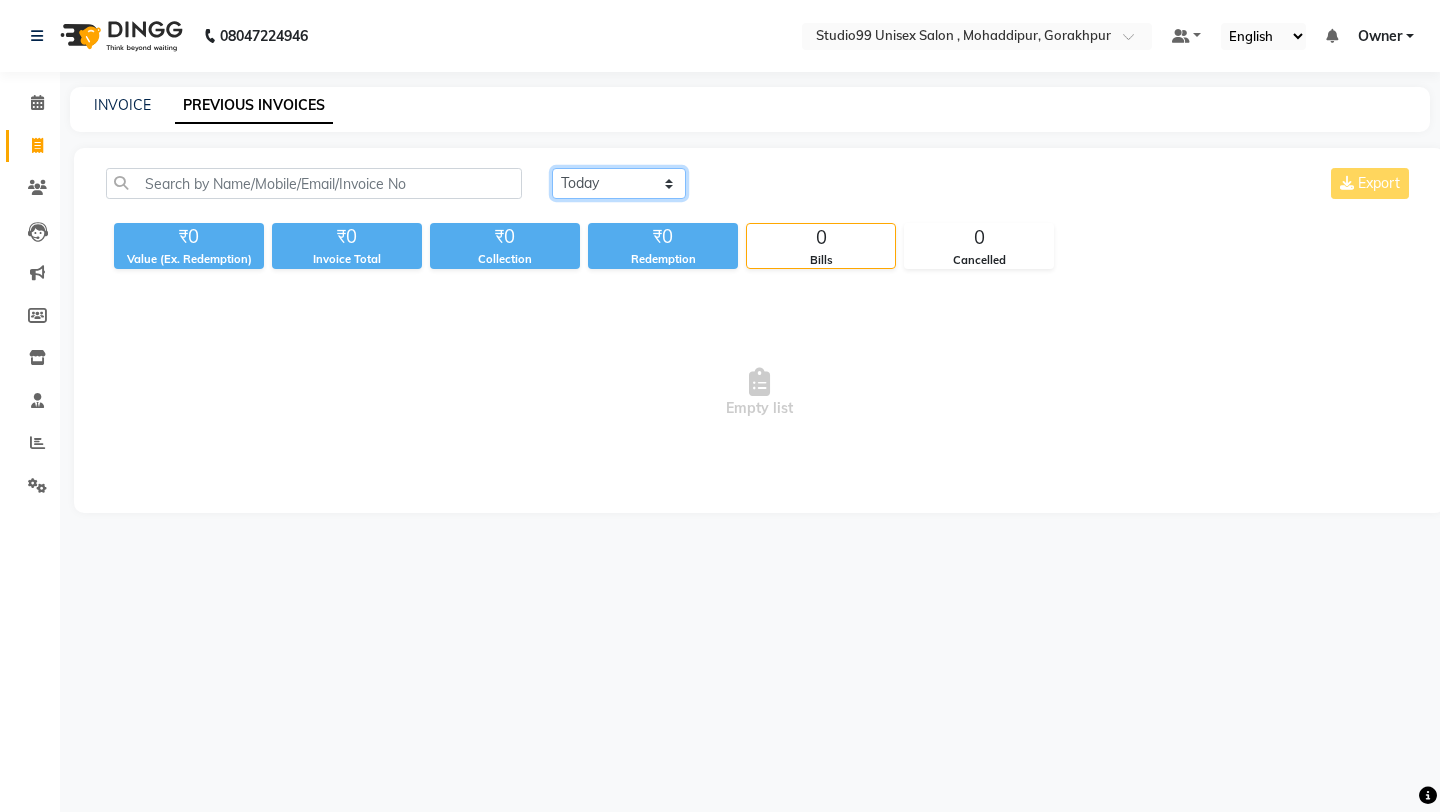 click on "Today Yesterday Custom Range" 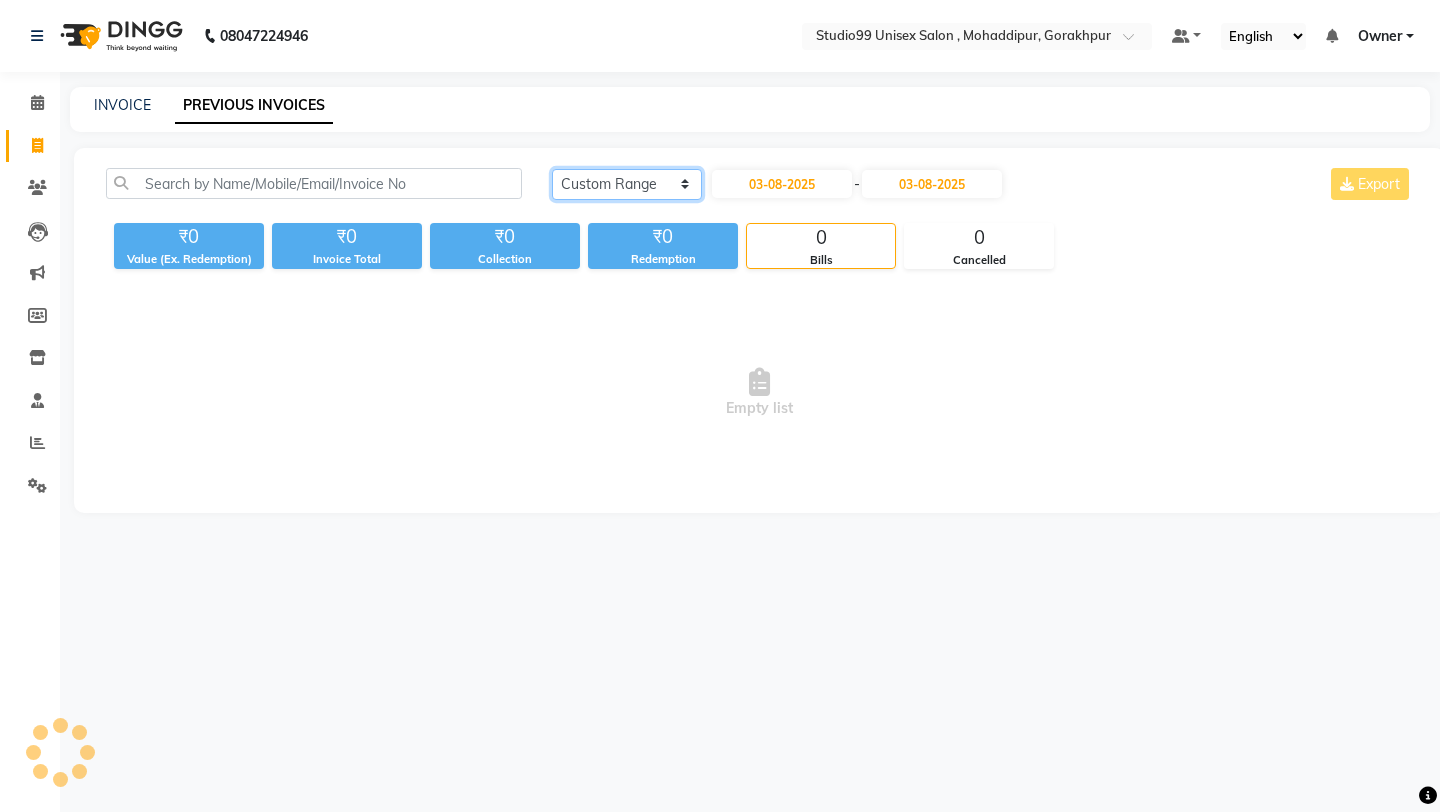 click on "Today Yesterday Custom Range" 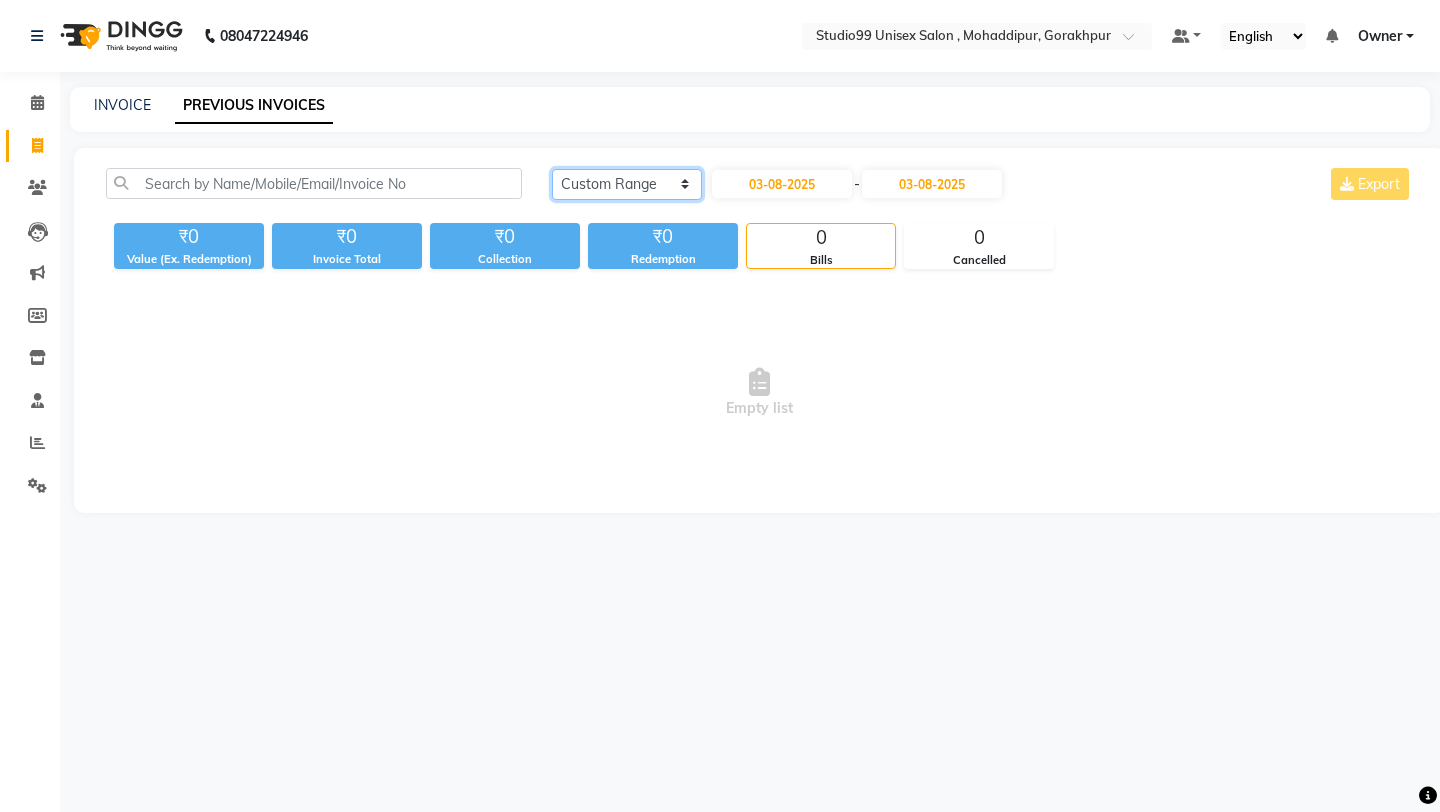 select on "yesterday" 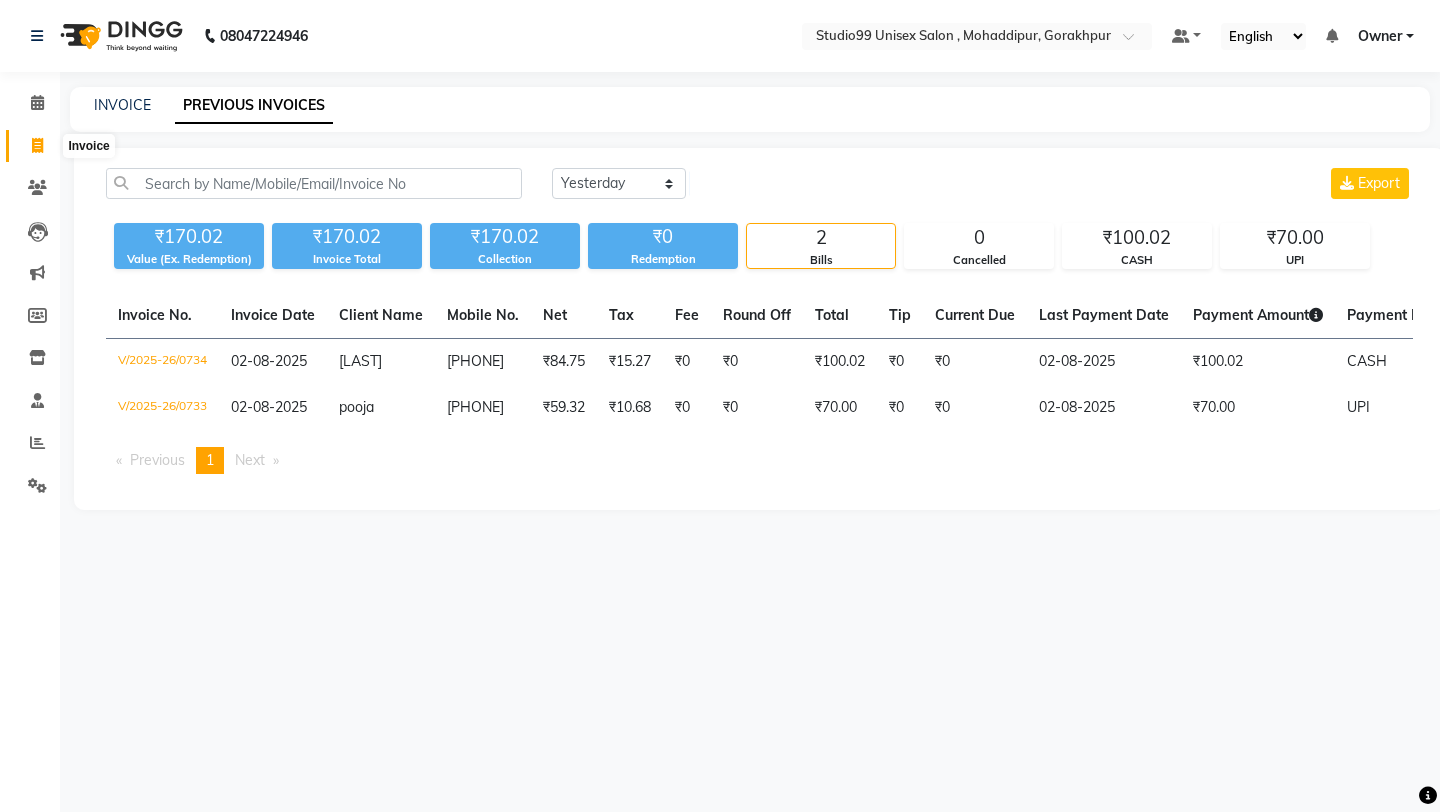 click 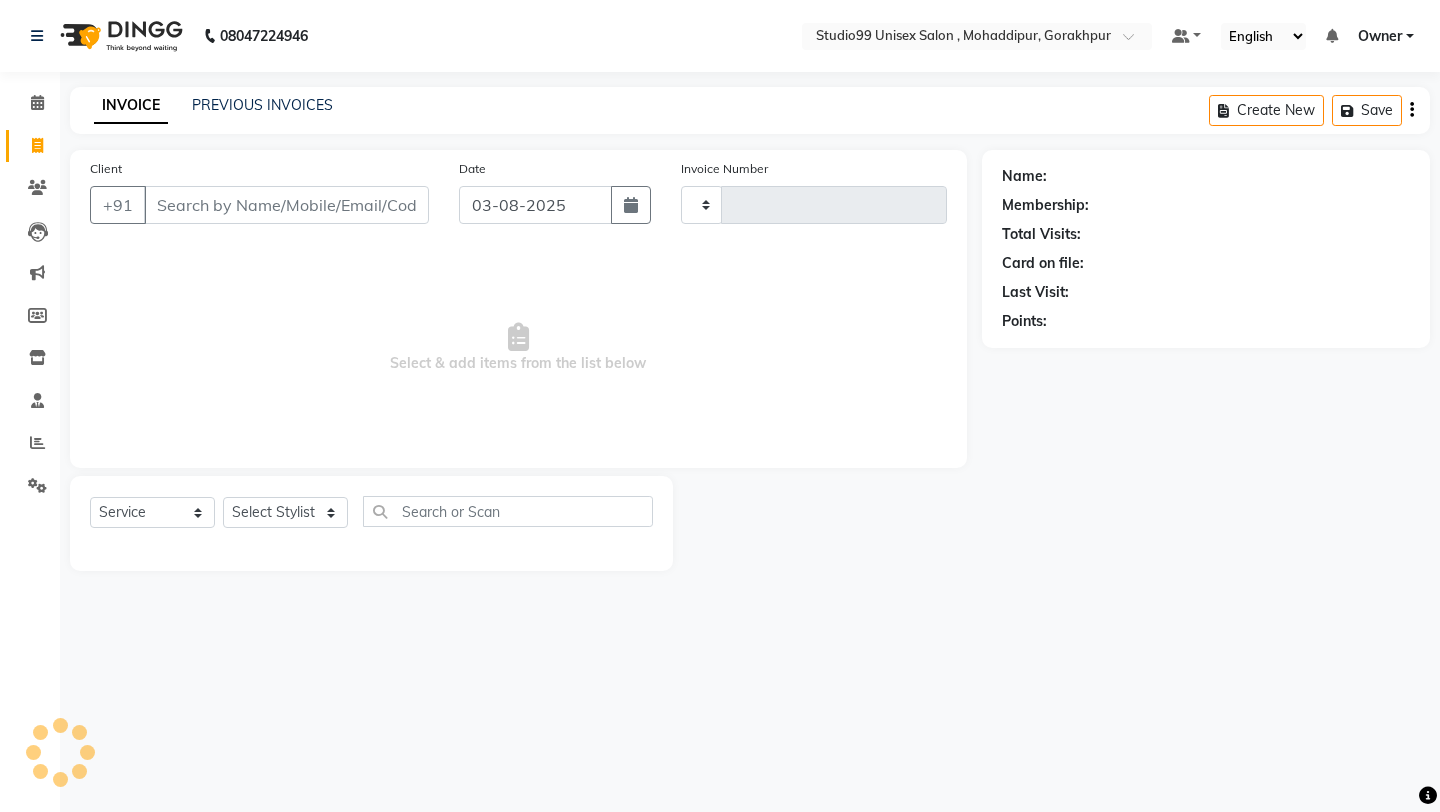 type on "0735" 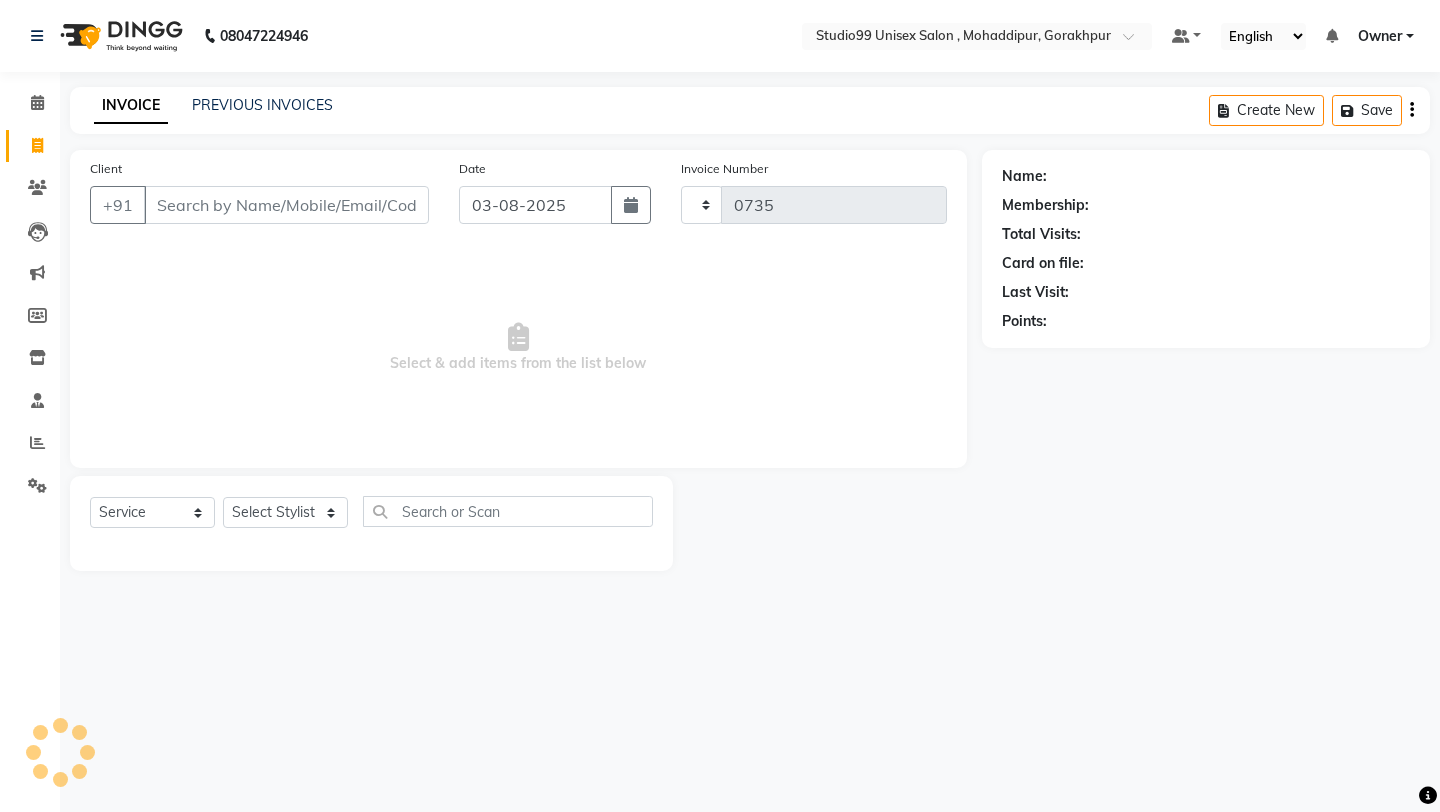 select on "8117" 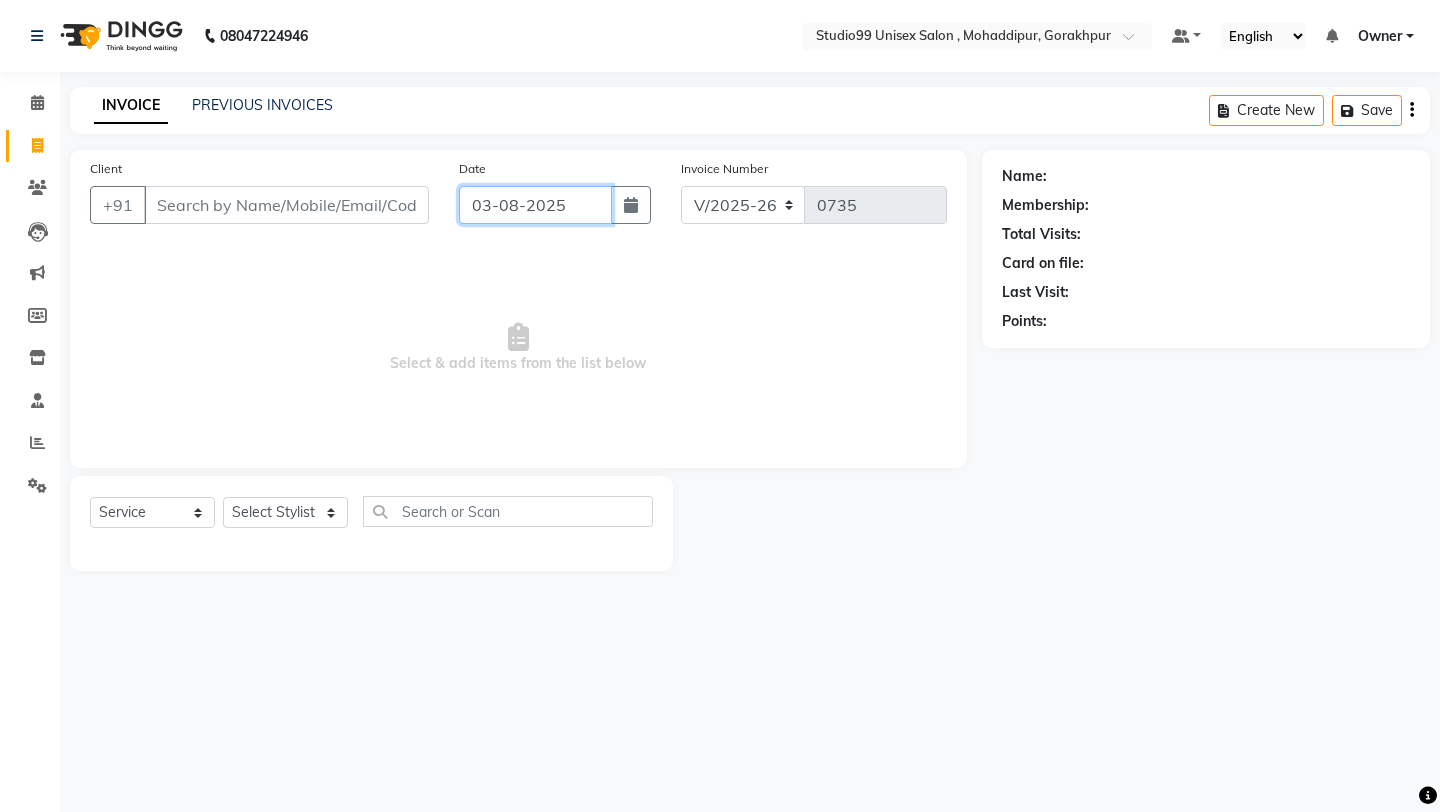 click on "03-08-2025" 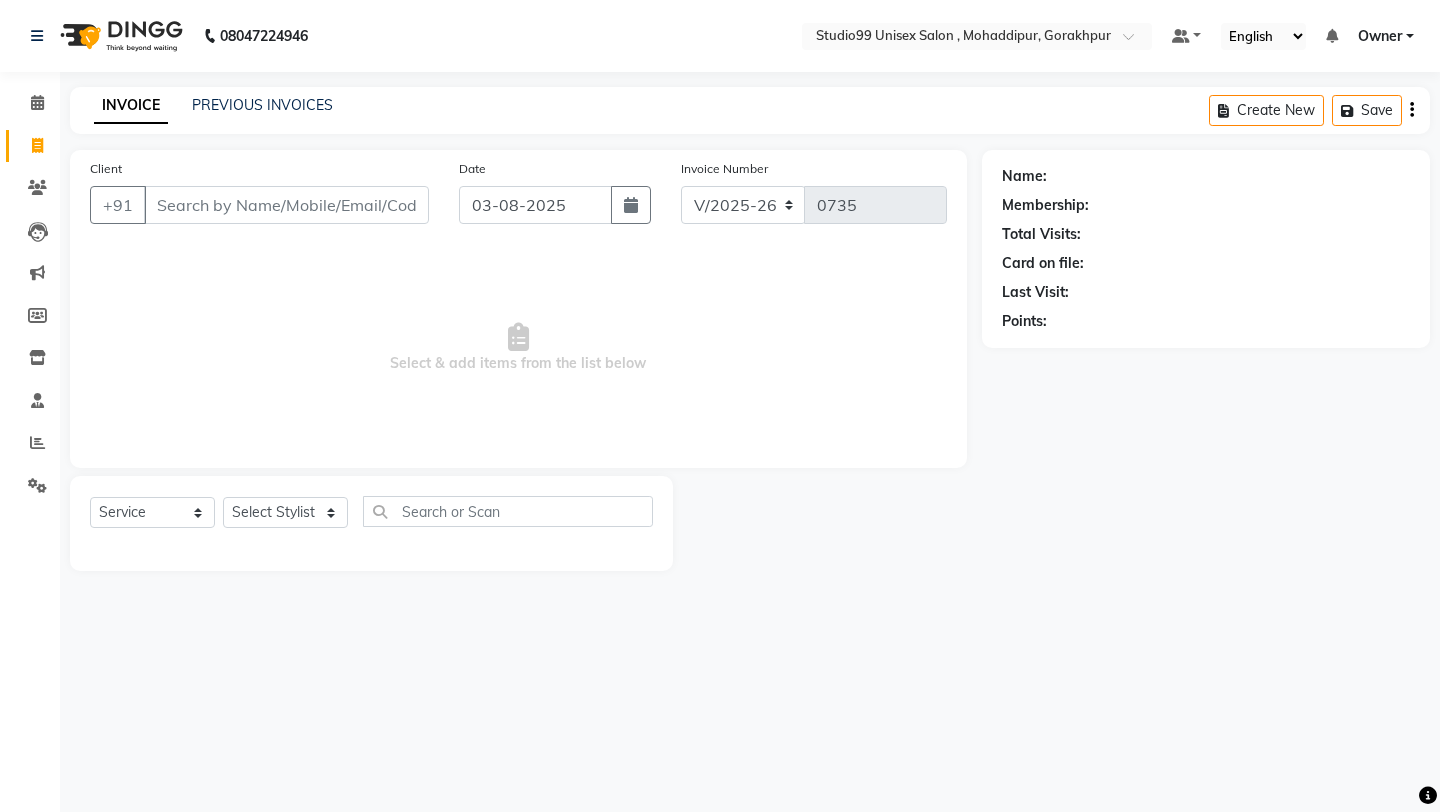 select on "8" 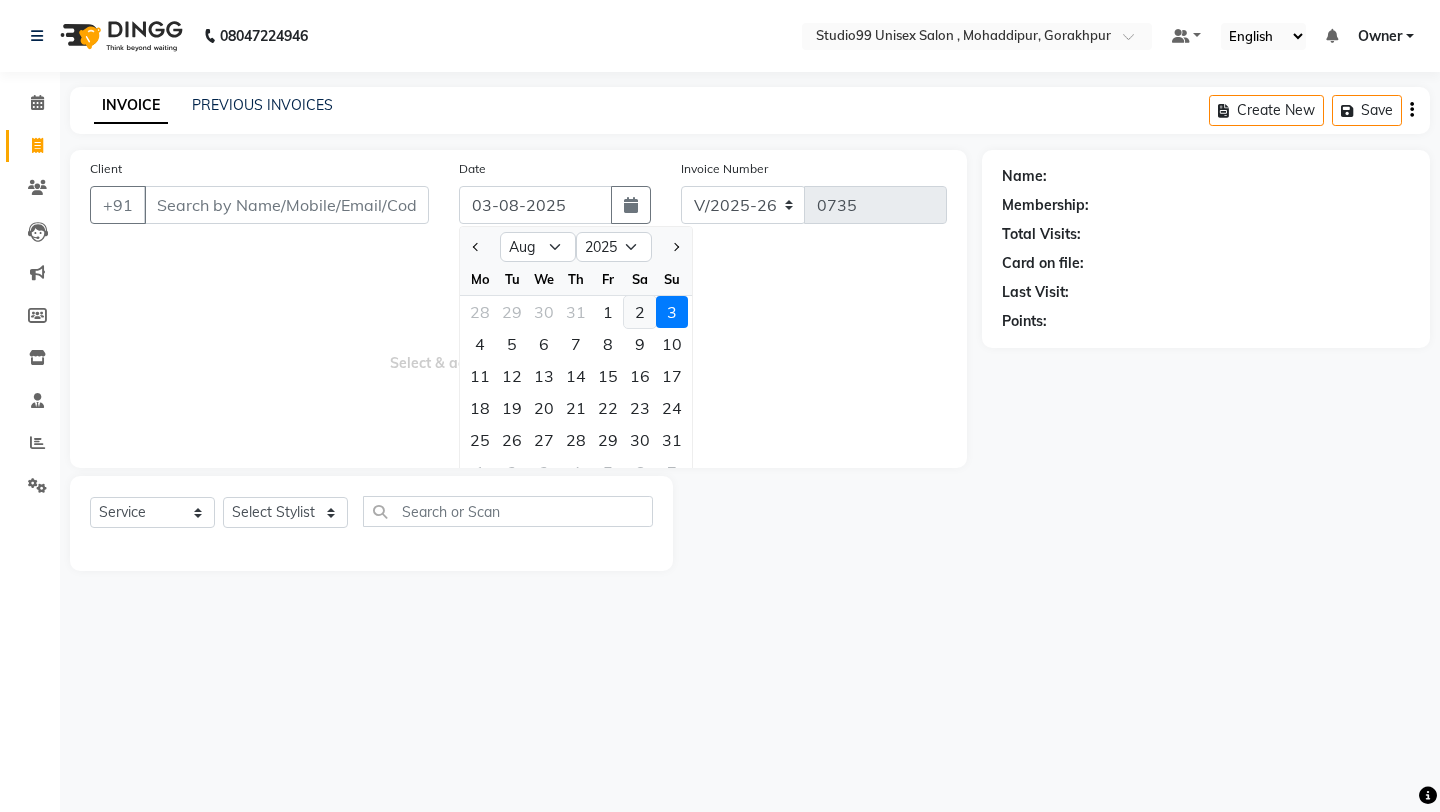 click on "2" 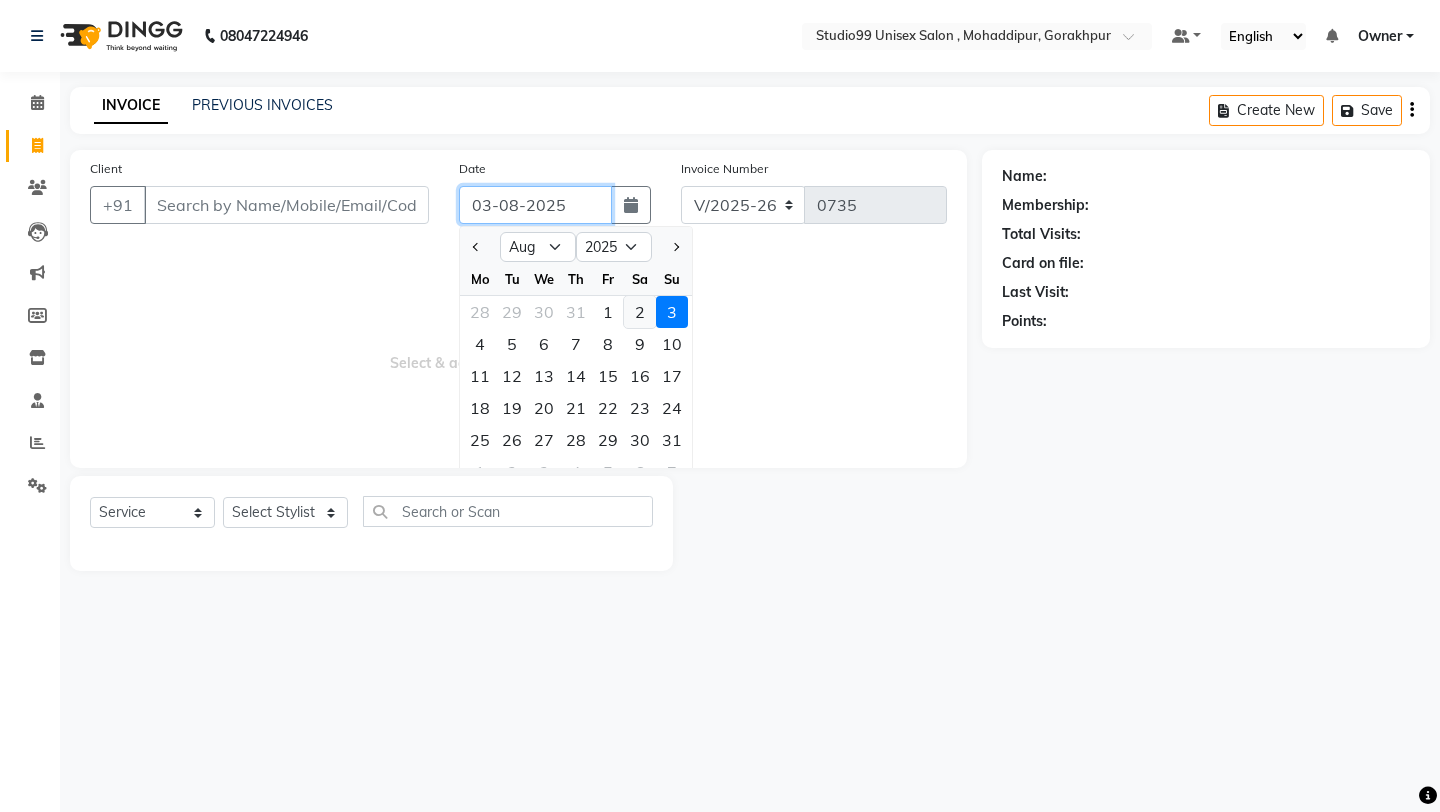 type on "02-08-2025" 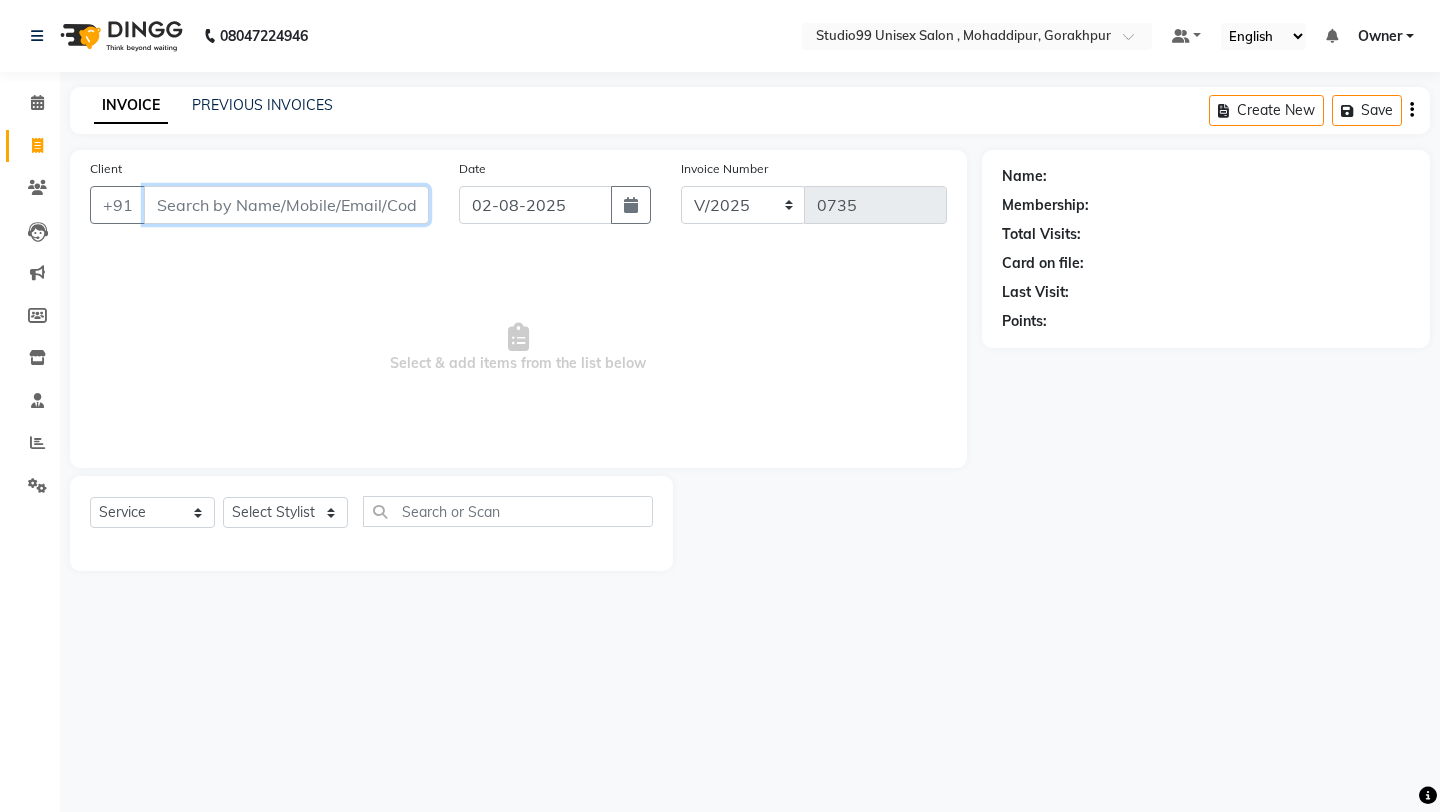 click on "Client" at bounding box center [286, 205] 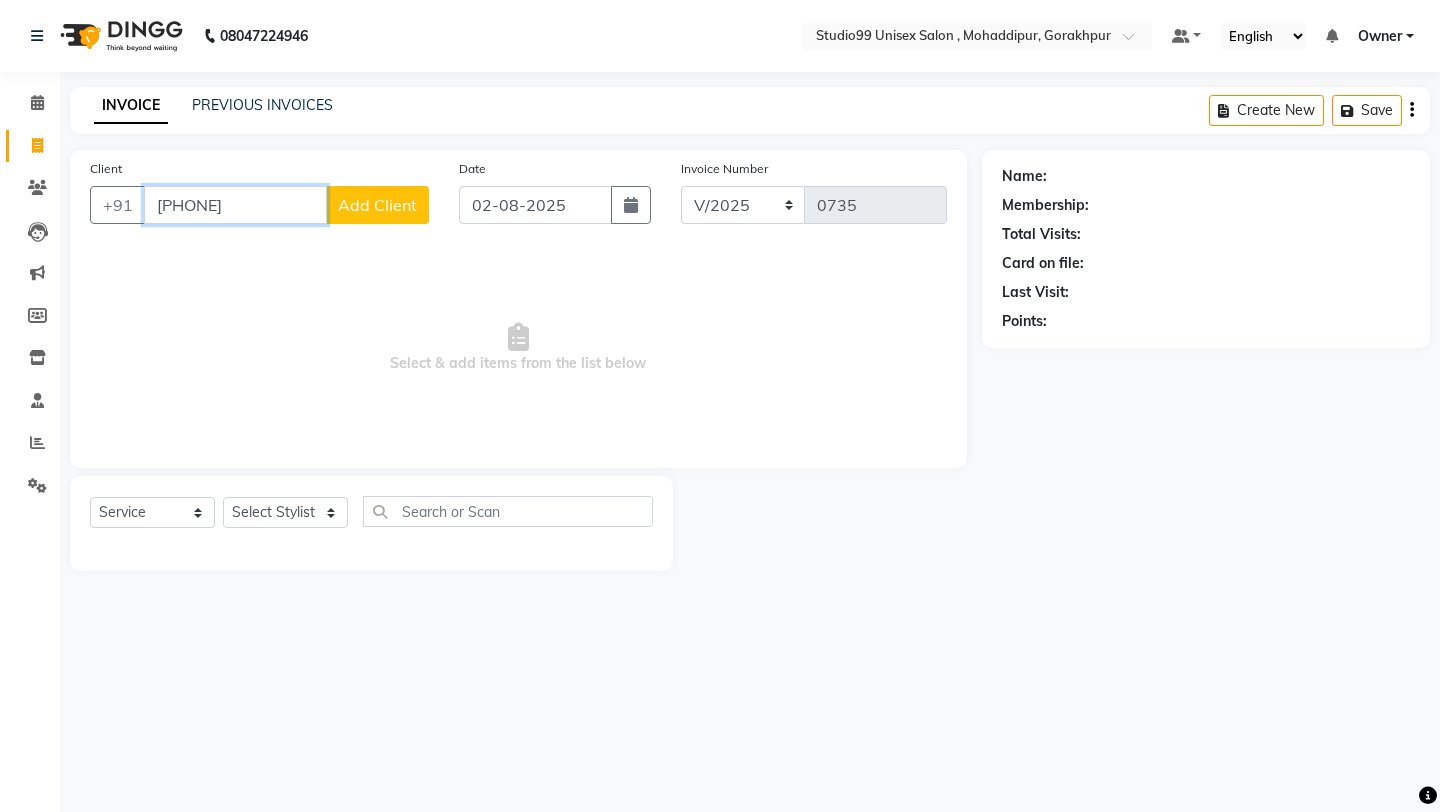 type on "[PHONE]" 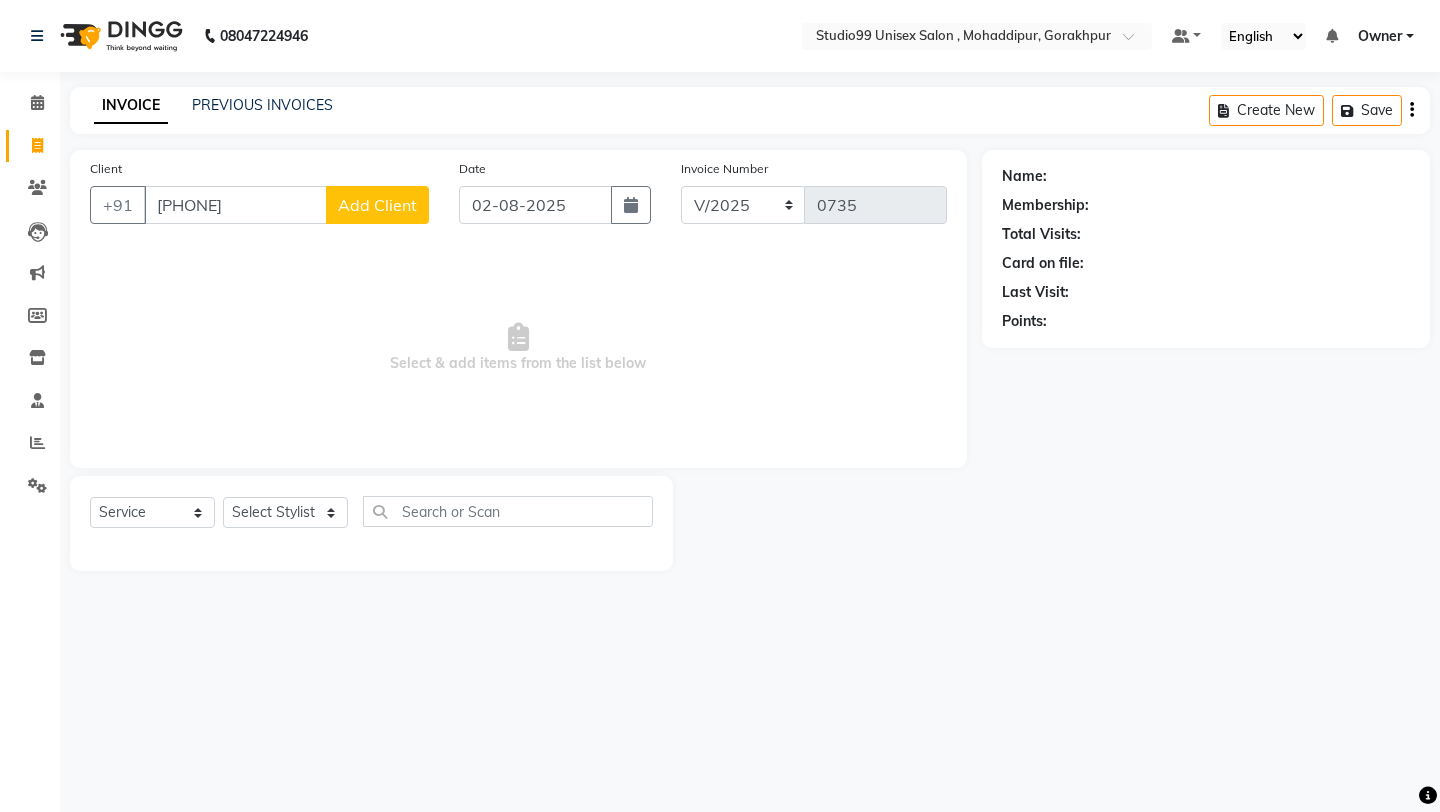 click on "Add Client" 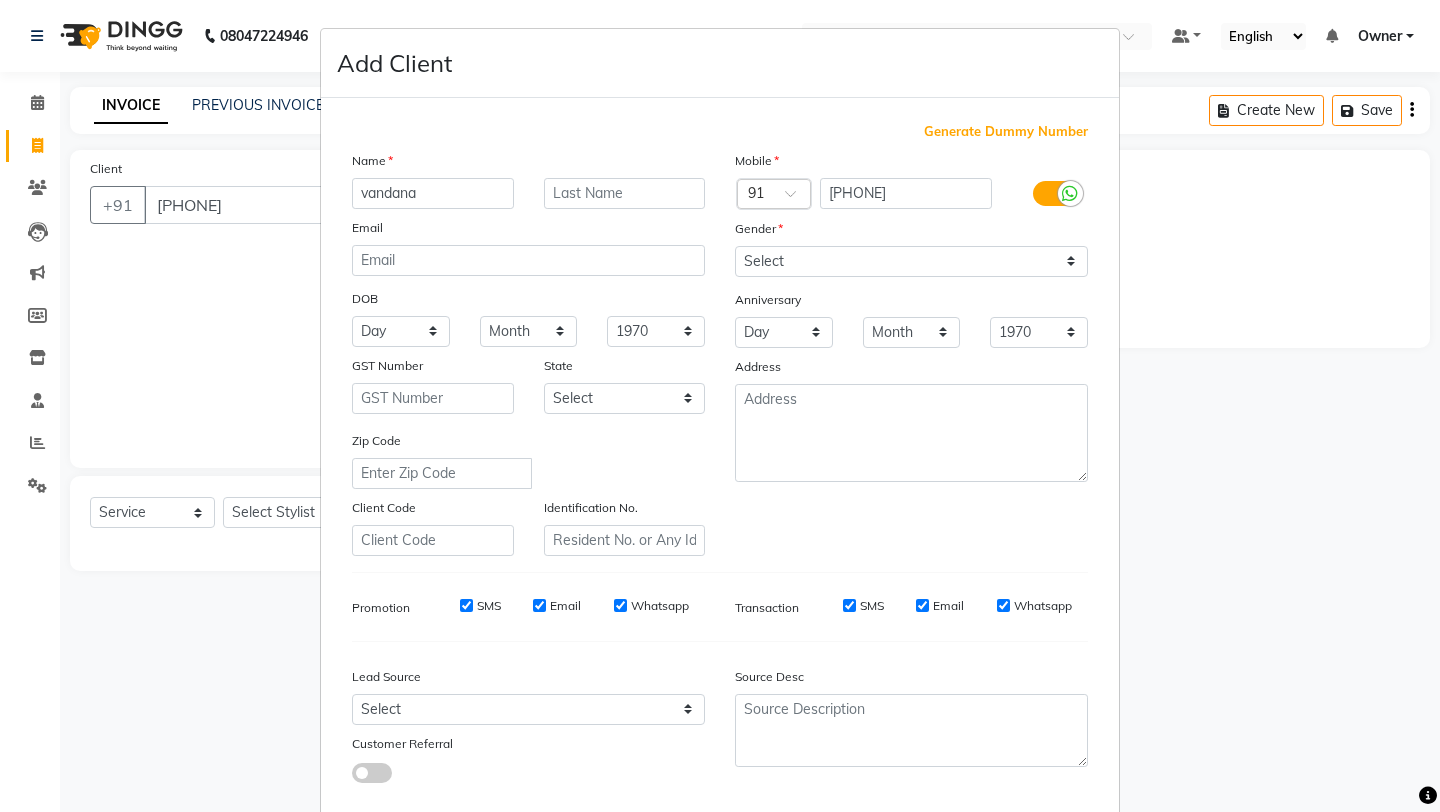 type on "vandana" 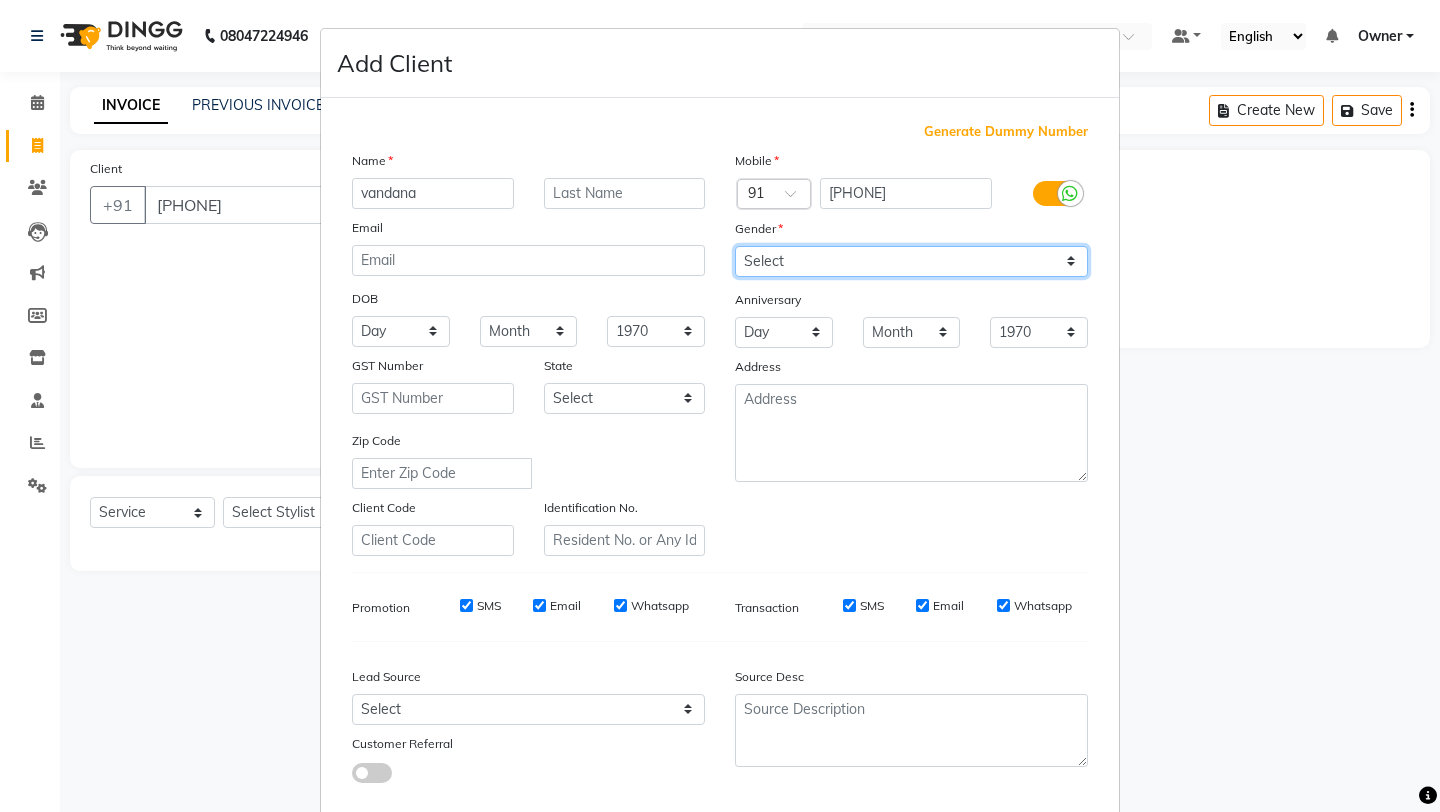 click on "Select Male Female Other Prefer Not To Say" at bounding box center [911, 261] 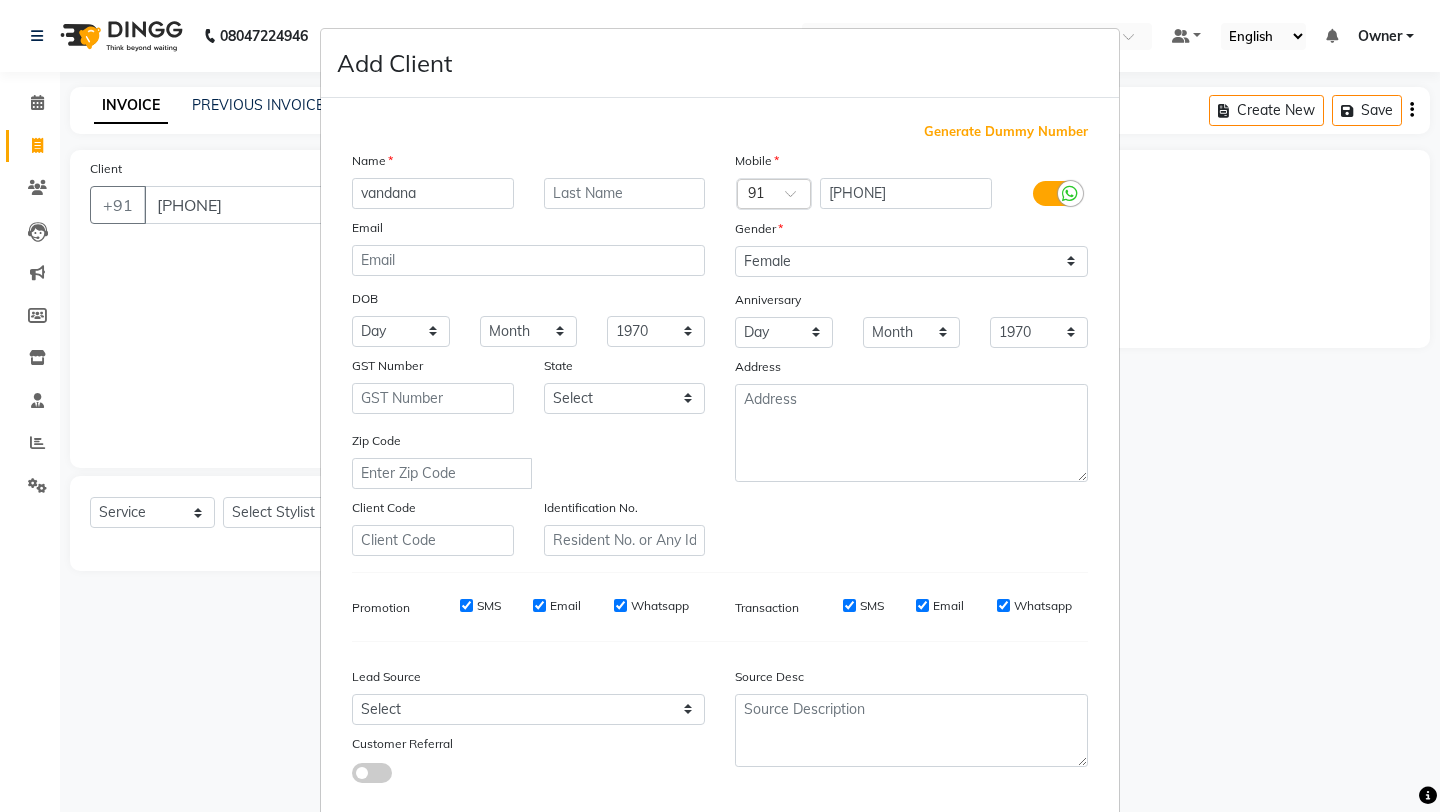click on "Mobile Country Code × 91 [PHONE] Gender Select Male Female Other Prefer Not To Say Anniversary Day 01 02 03 04 05 06 07 08 09 10 11 12 13 14 15 16 17 18 19 20 21 22 23 24 25 26 27 28 29 30 31 Month January February March April May June July August September October November December 1970 1971 1972 1973 1974 1975 1976 1977 1978 1979 1980 1981 1982 1983 1984 1985 1986 1987 1988 1989 1990 1991 1992 1993 1994 1995 1996 1997 1998 1999 2000 2001 2002 2003 2004 2005 2006 2007 2008 2009 2010 2011 2012 2013 2014 2015 2016 2017 2018 2019 2020 2021 2022 2023 2024 2025 Address" at bounding box center [911, 353] 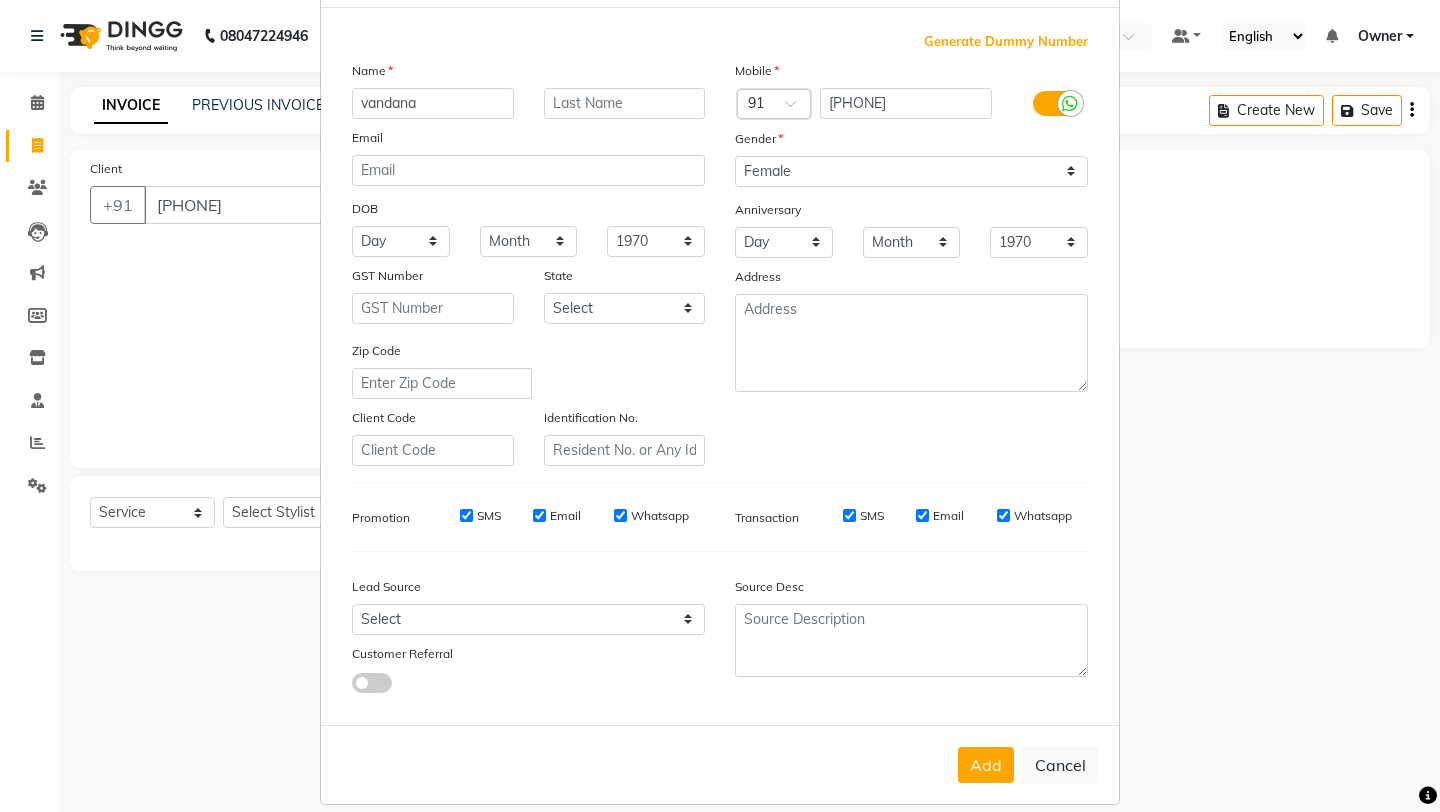 scroll, scrollTop: 110, scrollLeft: 0, axis: vertical 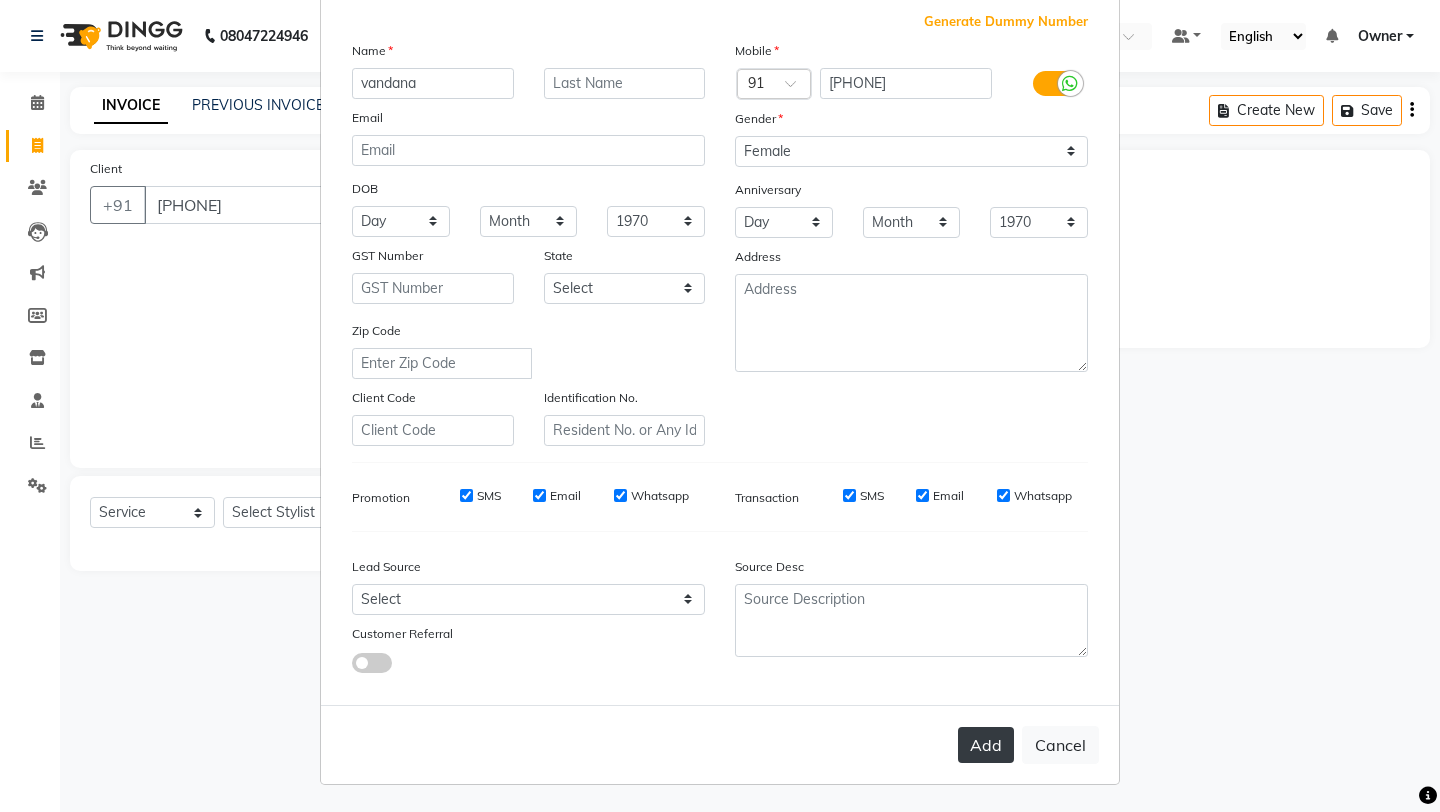 click on "Add" at bounding box center (986, 745) 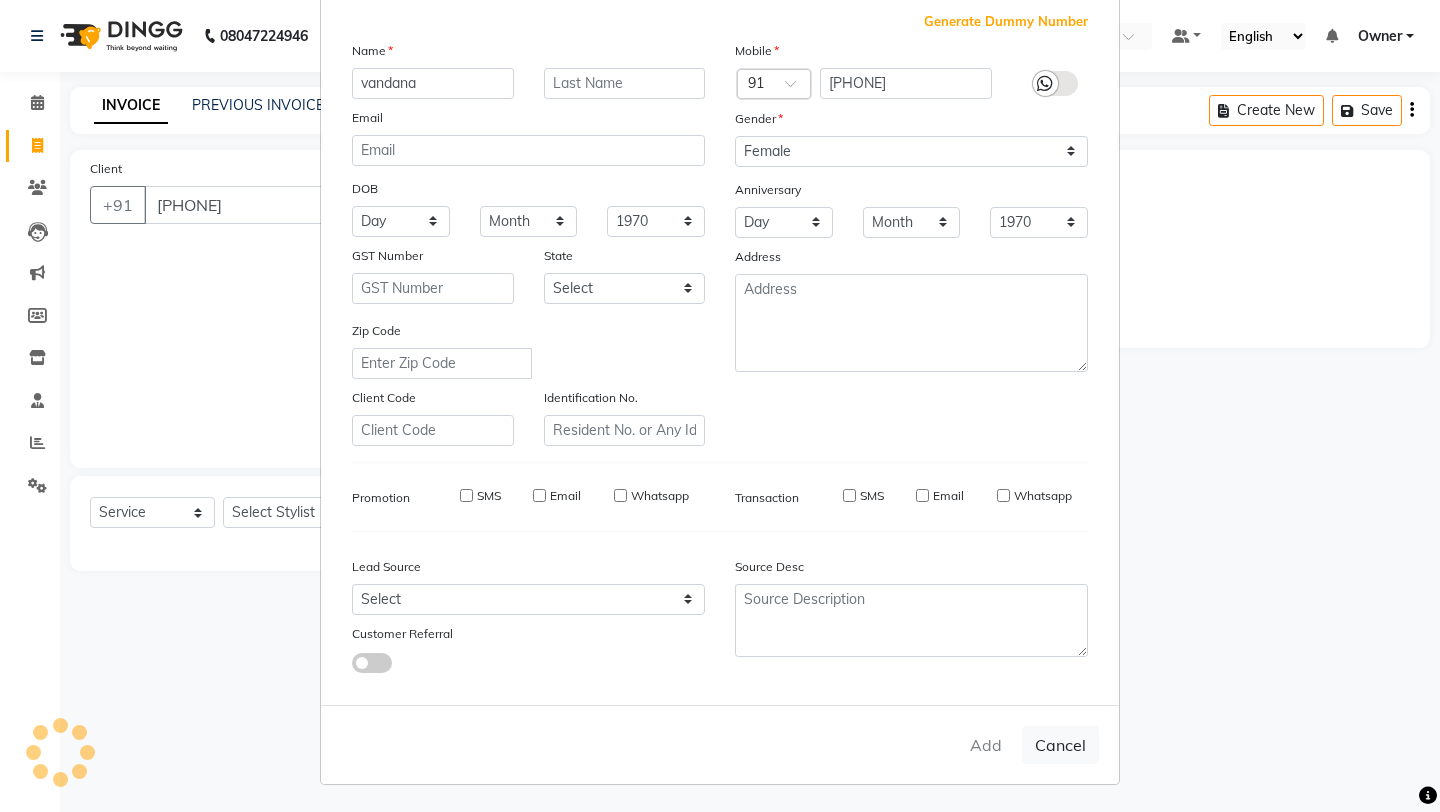 type 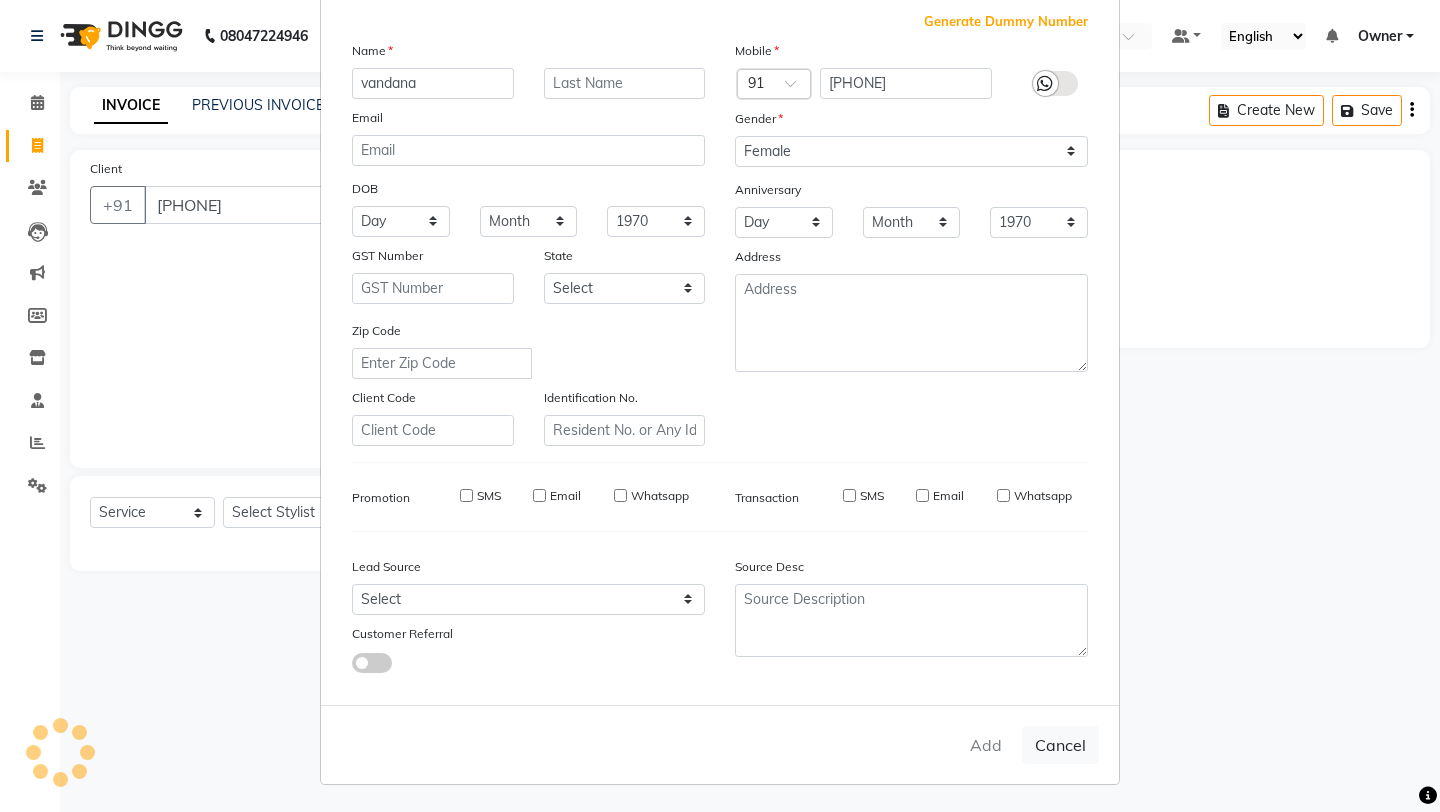 select 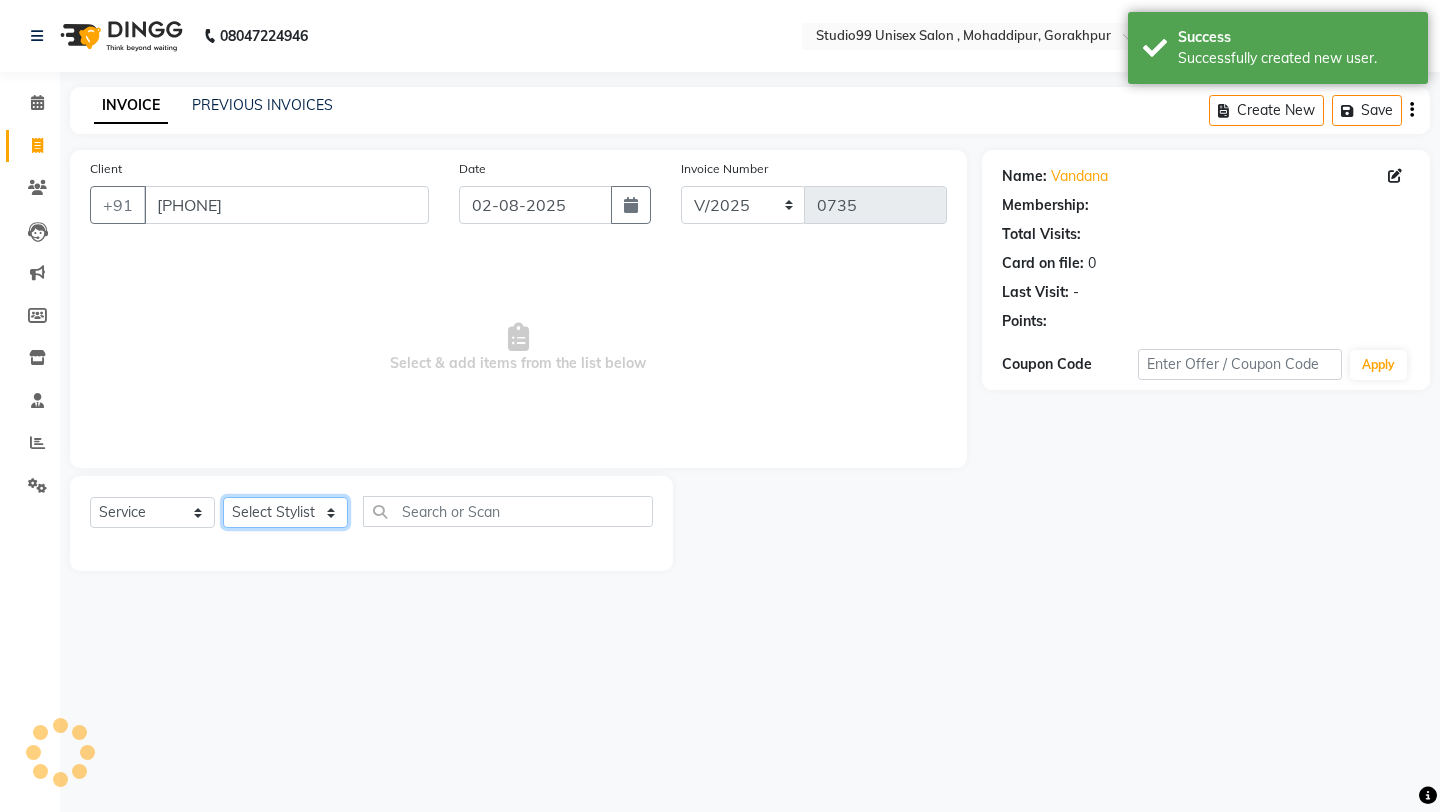 click on "Select Stylist Aarif [FIRST] [FIRST] Owner payal Prem rubina sahil samad [FIRST]" 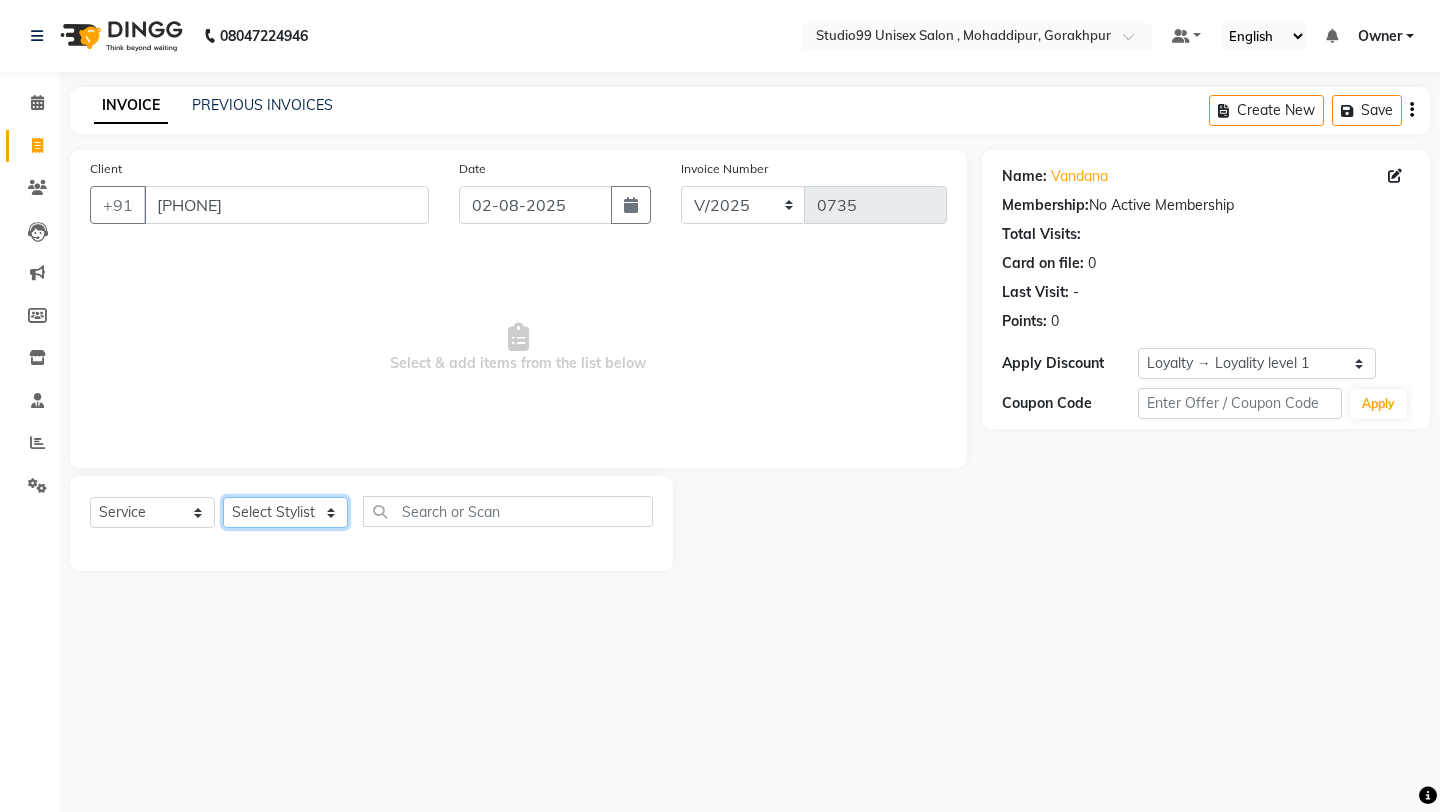 select on "84246" 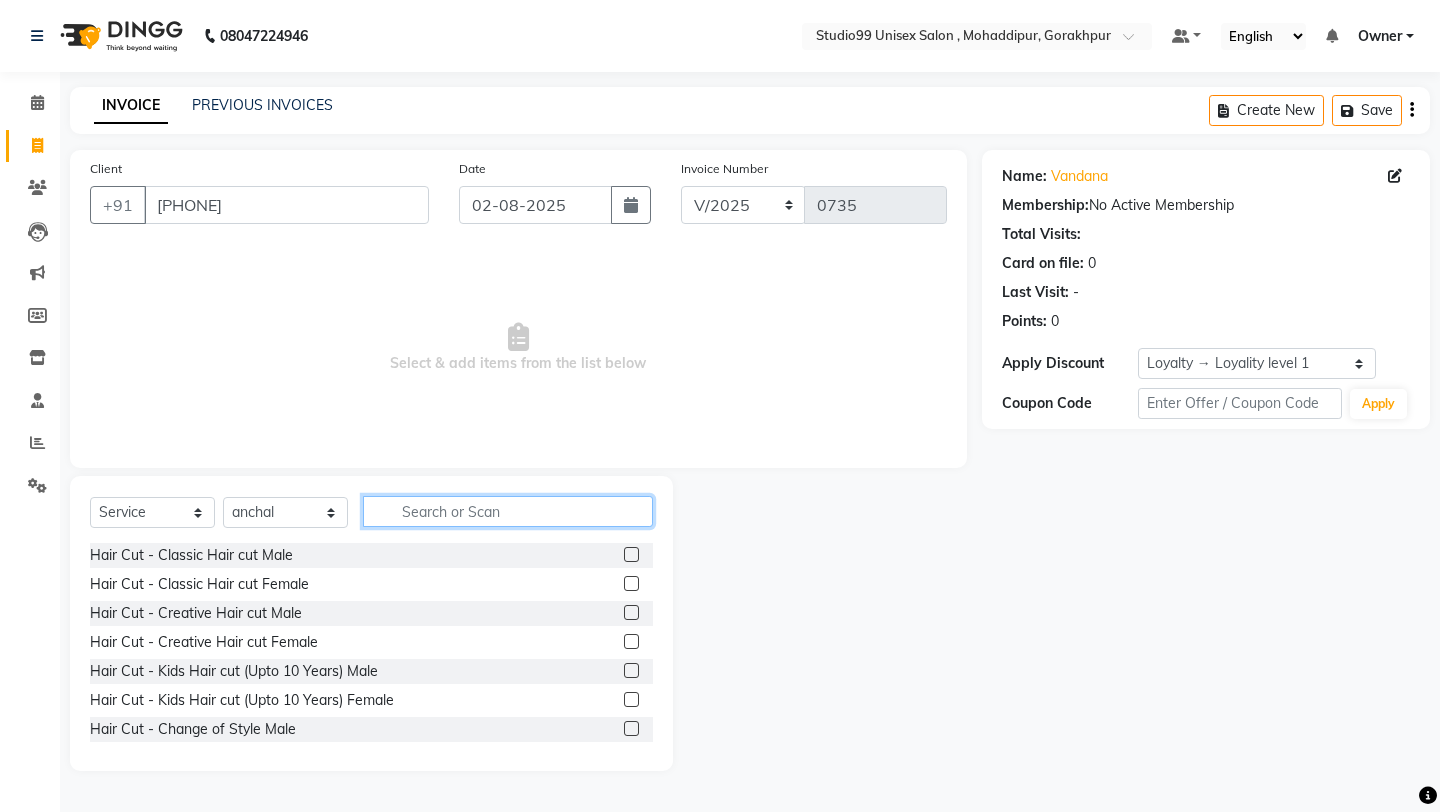 click 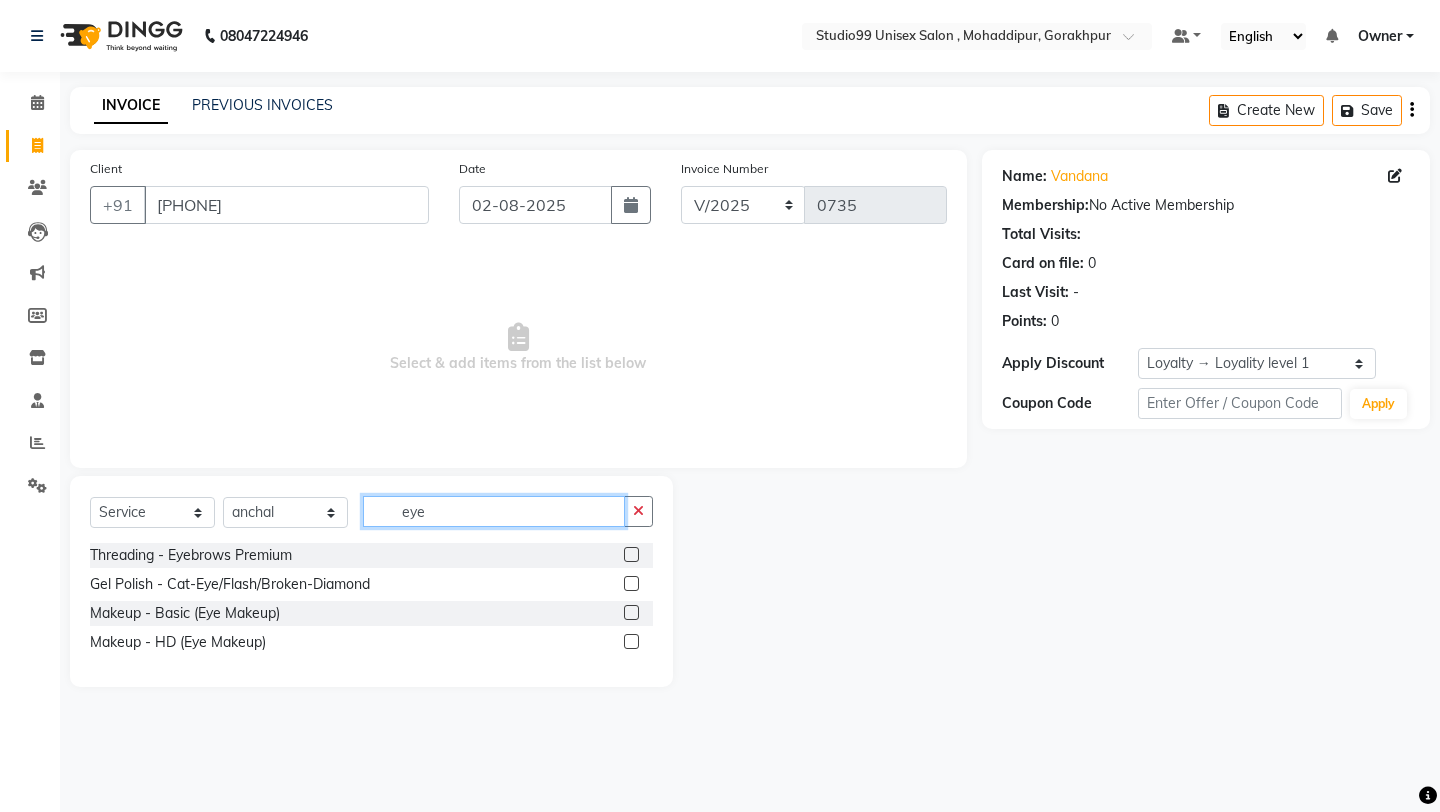 type on "eye" 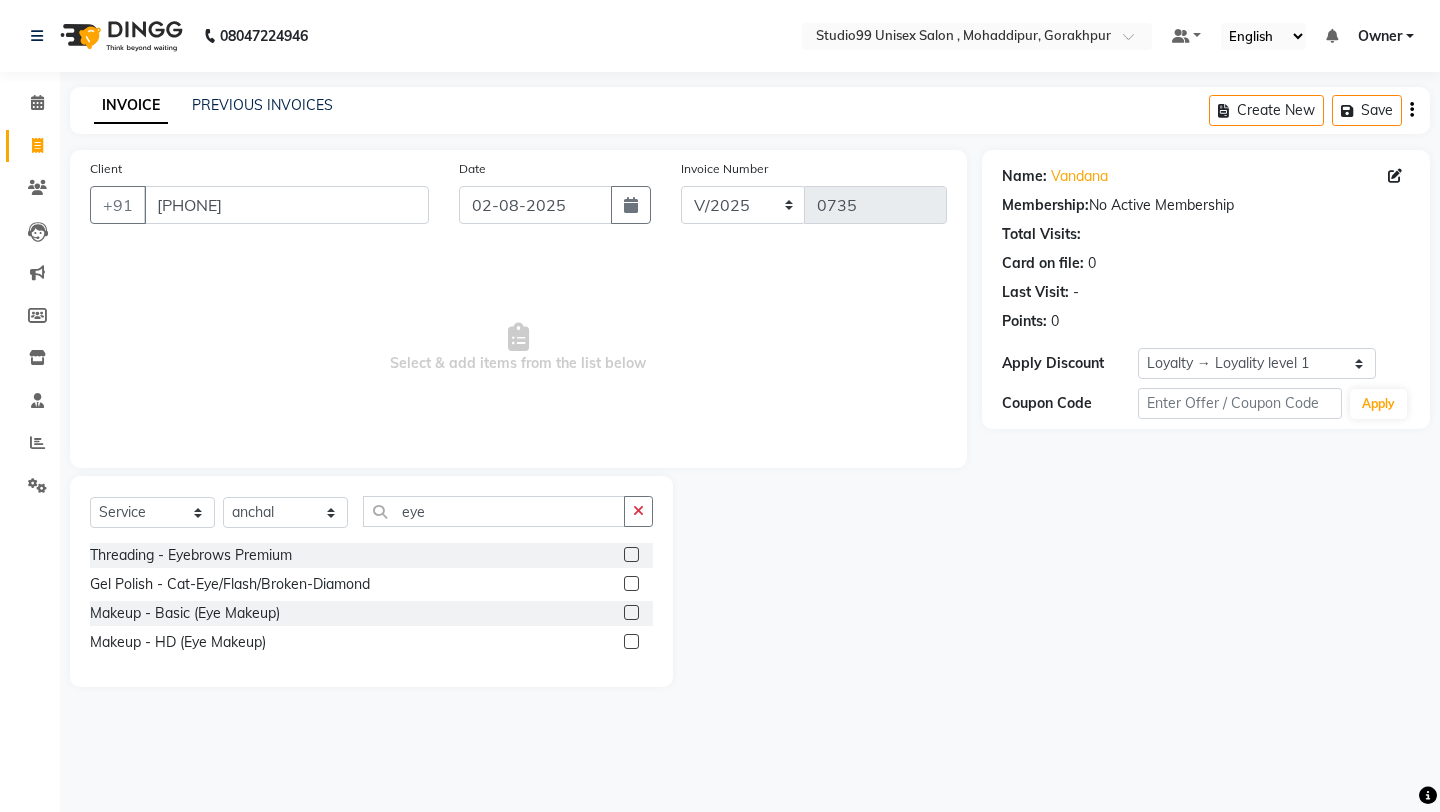 click 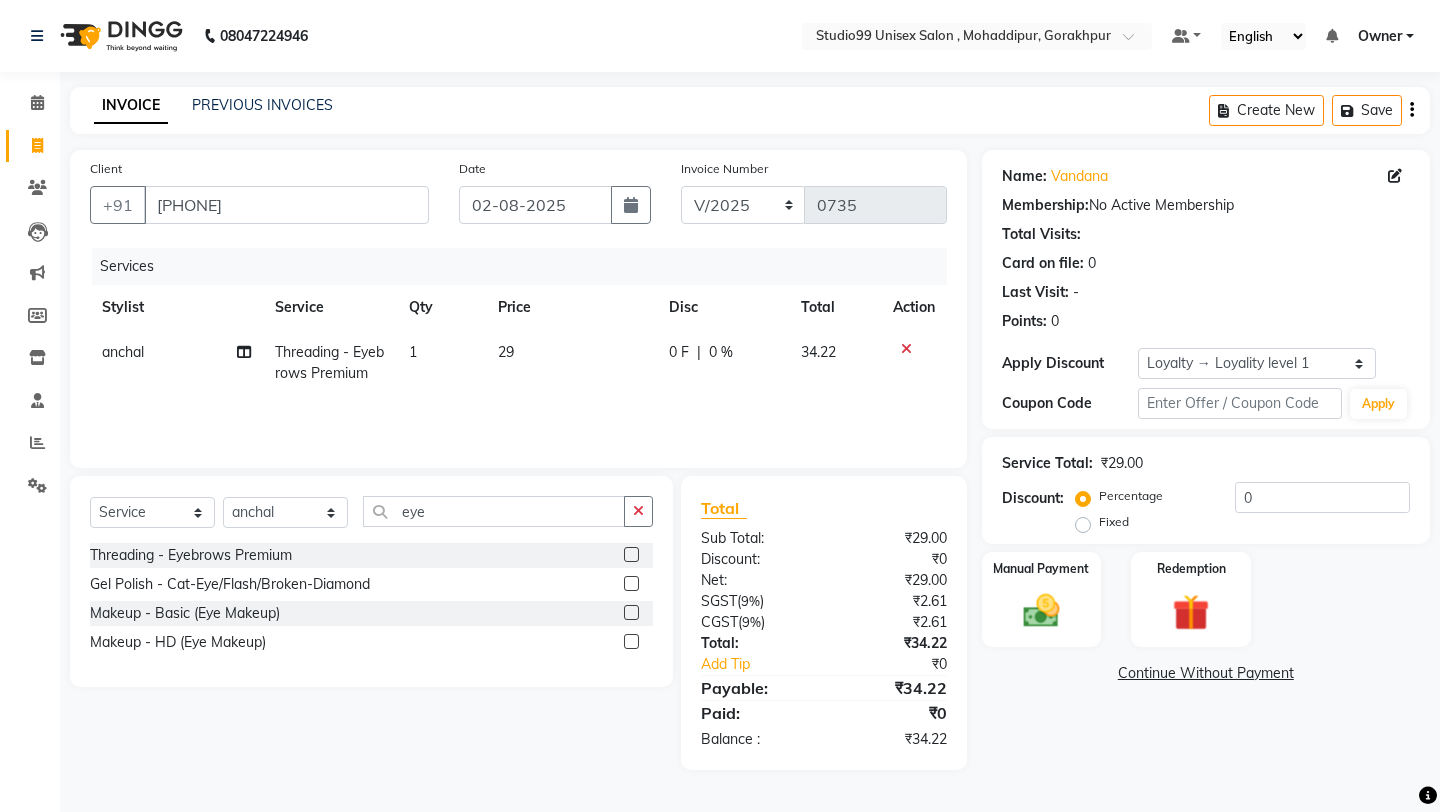click 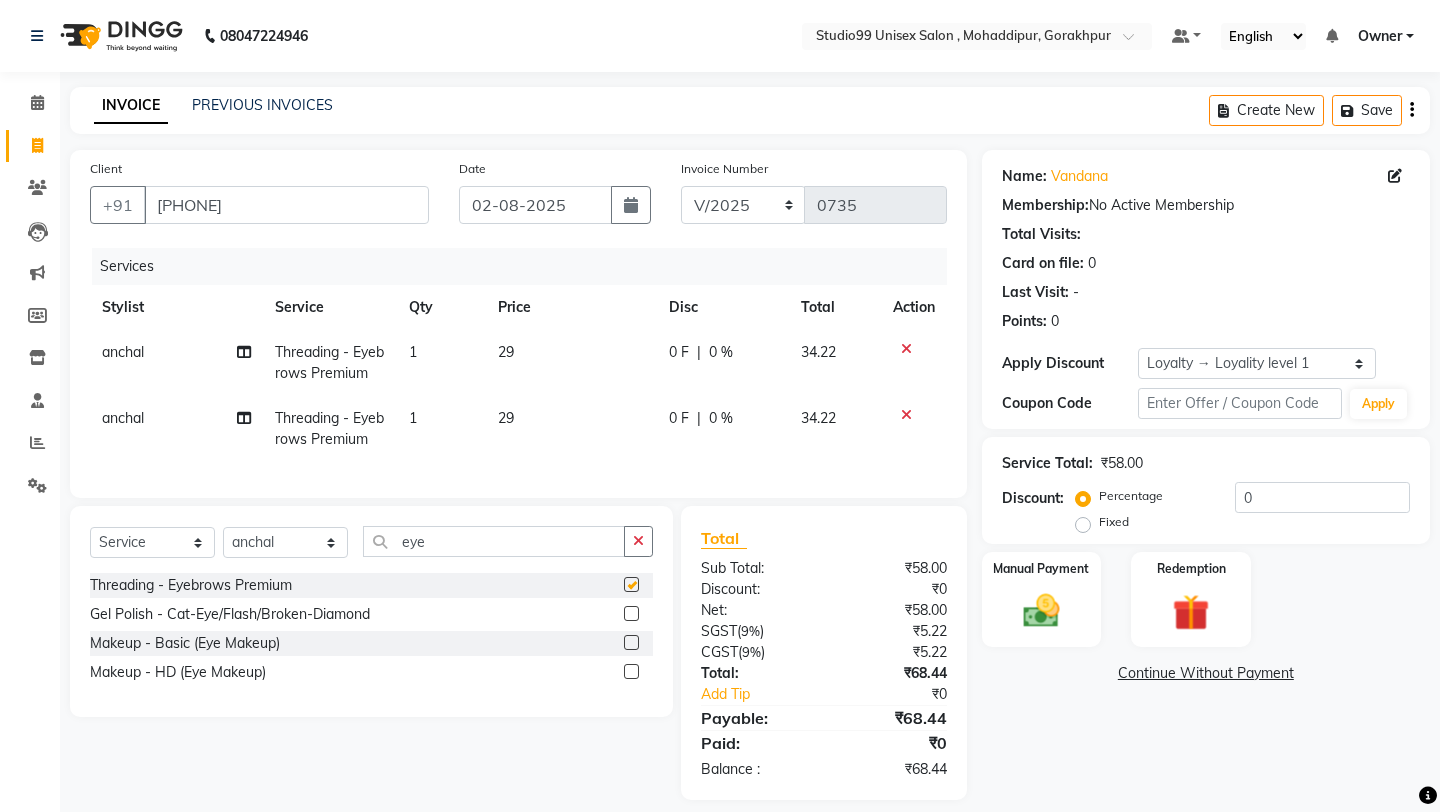 checkbox on "false" 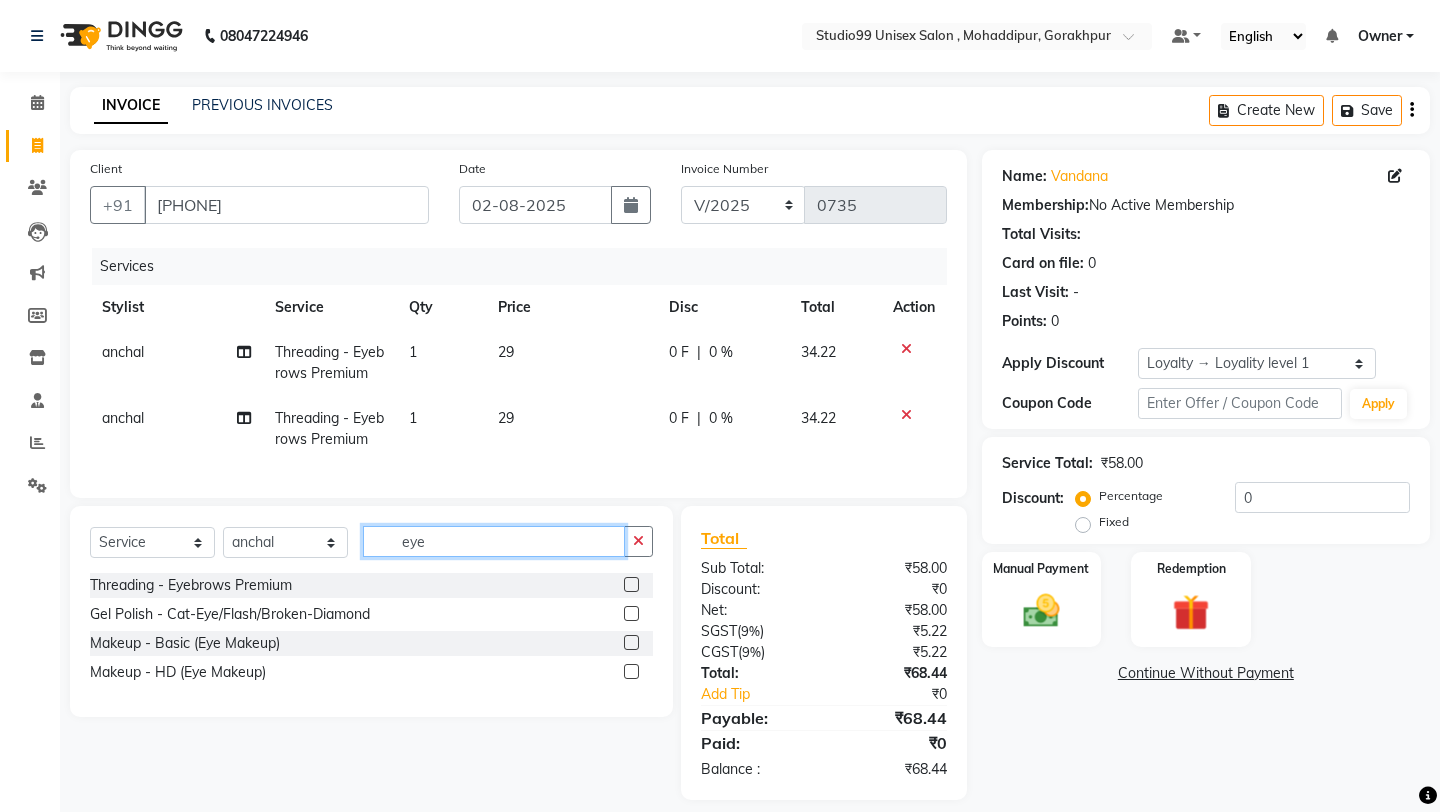 click on "eye" 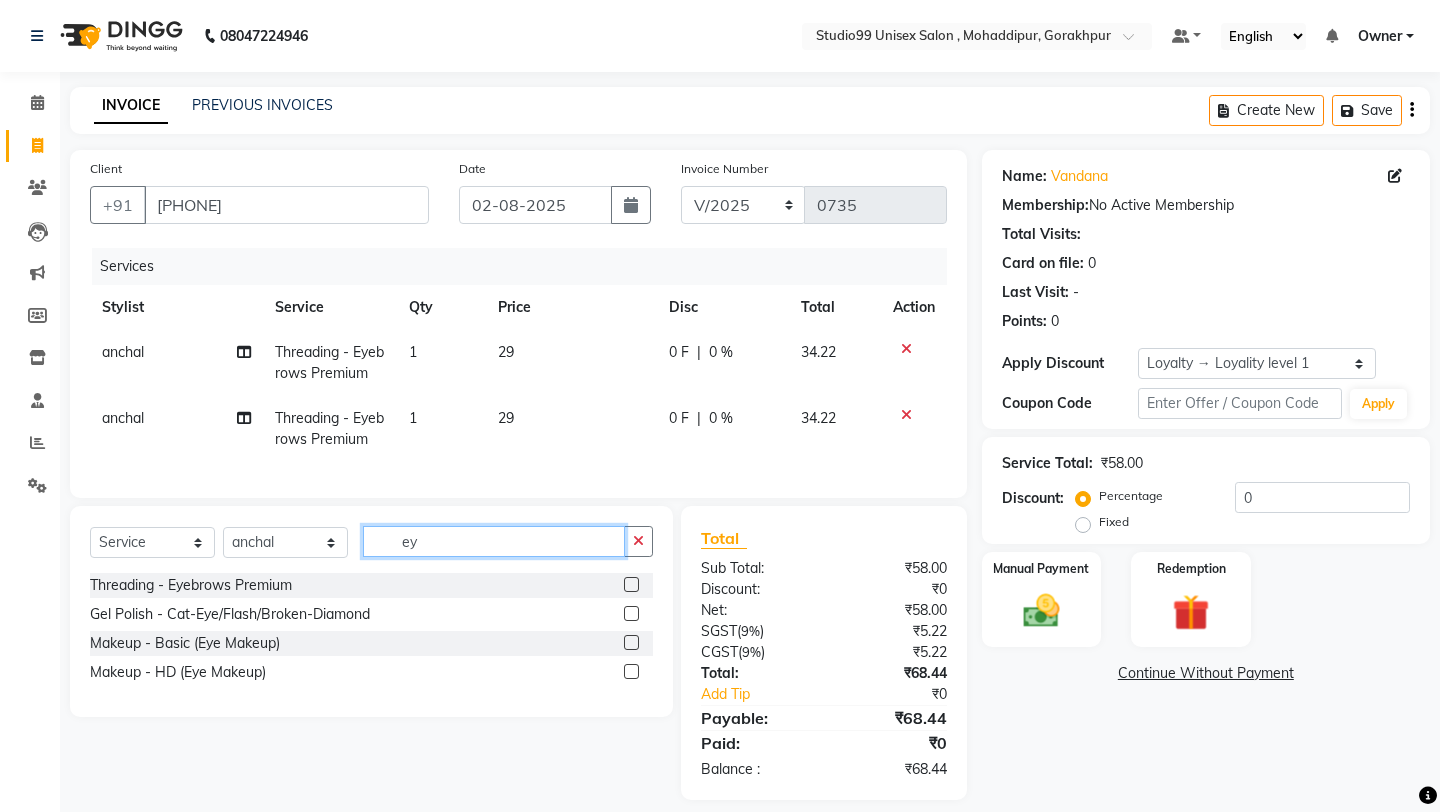 type on "e" 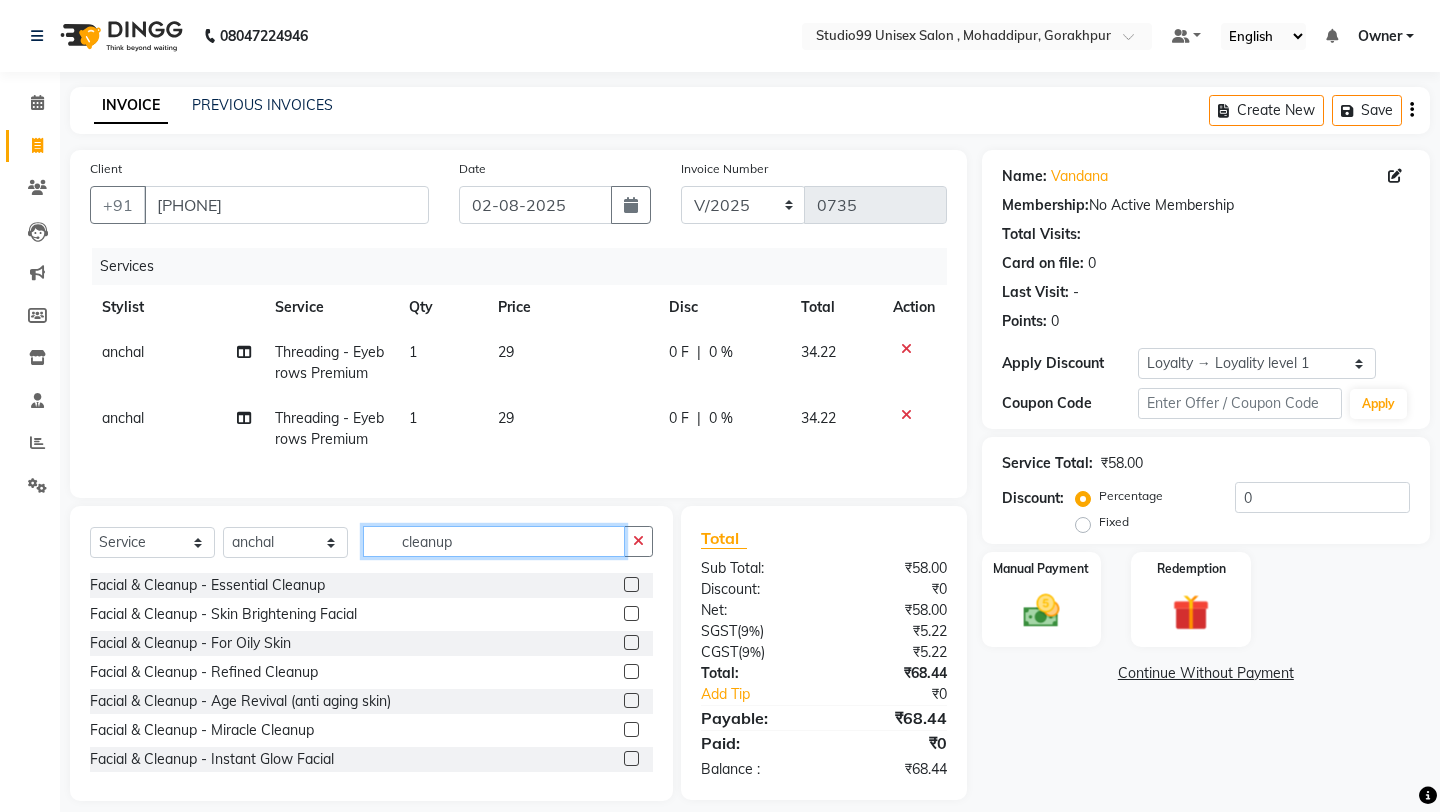 type on "cleanup" 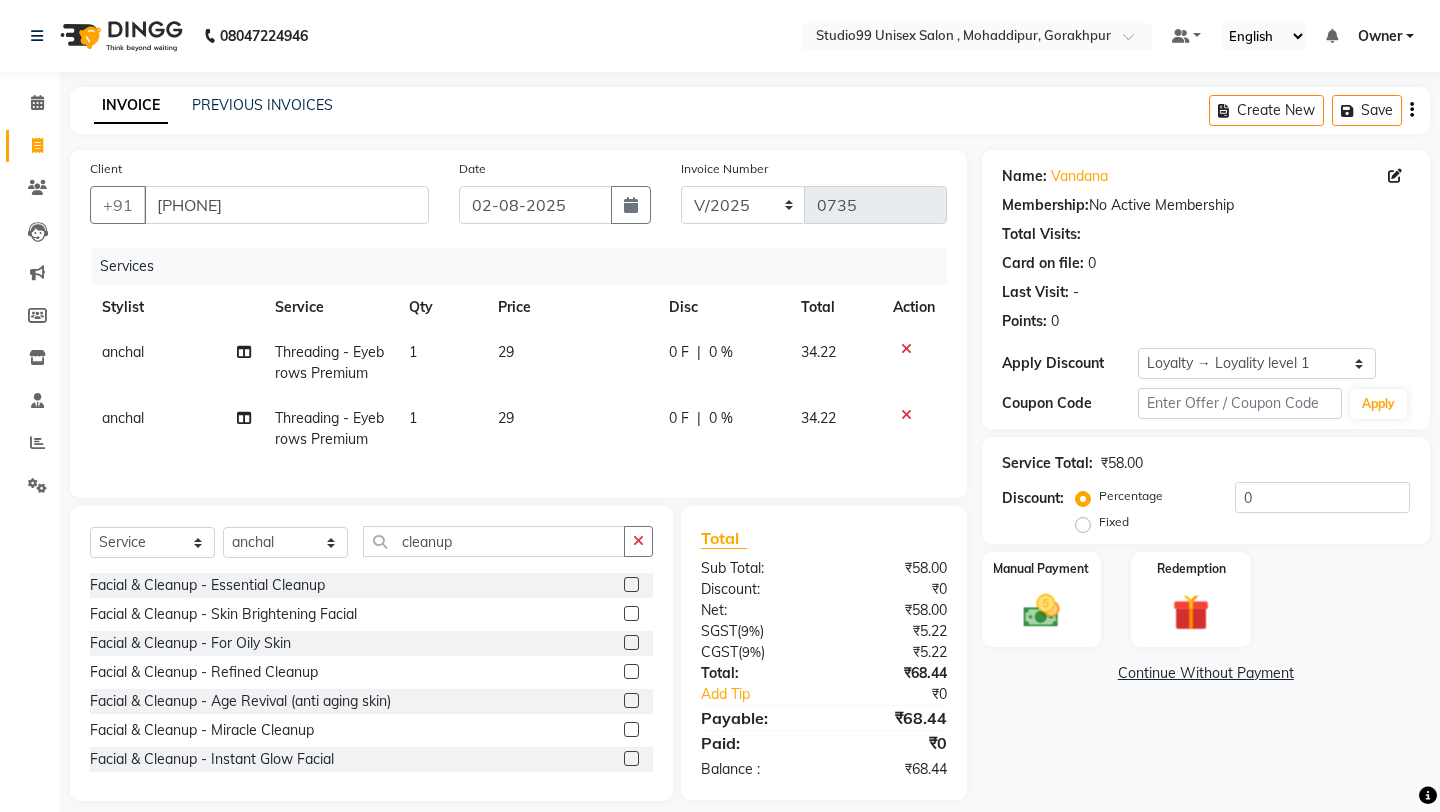click 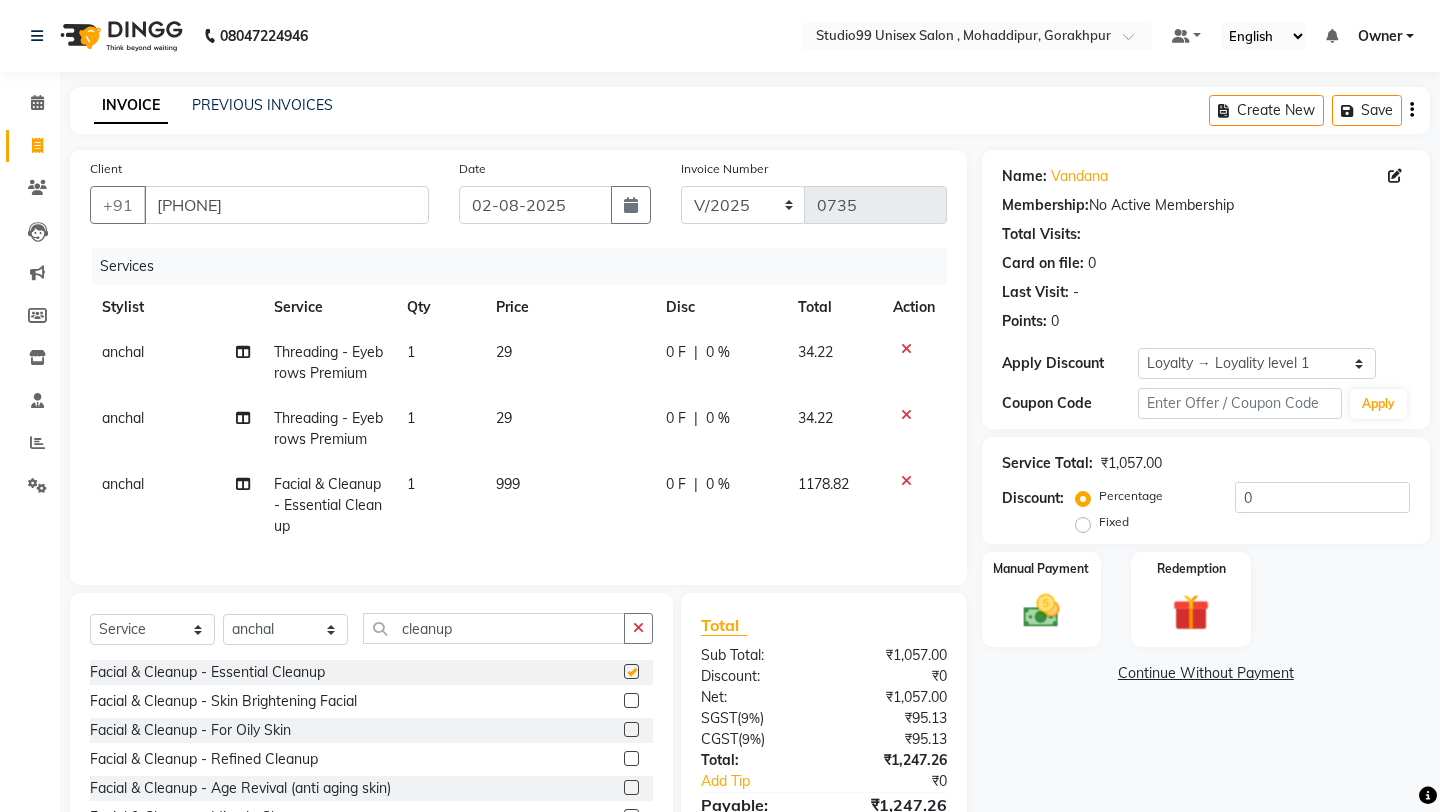 checkbox on "false" 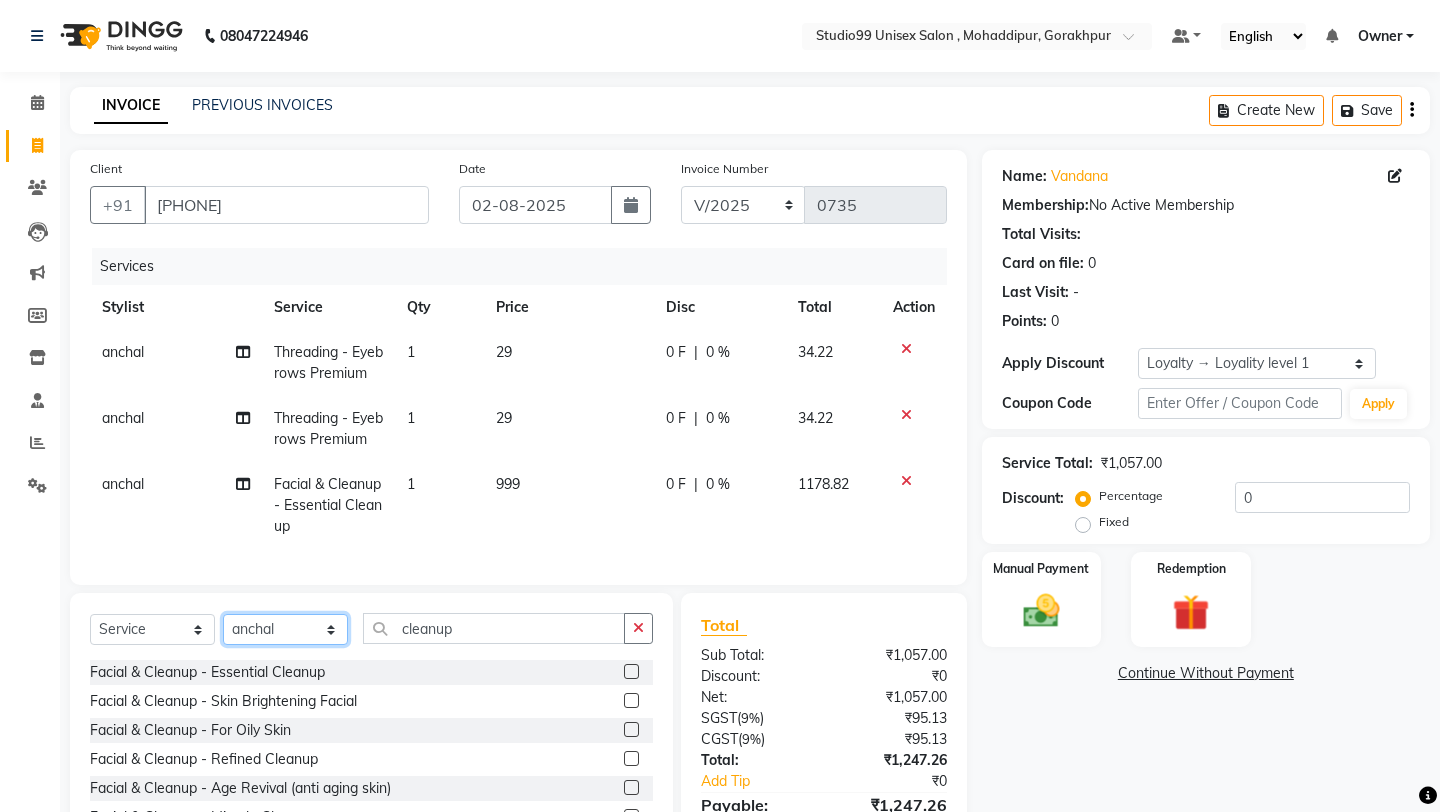 click on "Select Stylist Aarif [FIRST] [FIRST] Owner payal Prem rubina sahil samad [FIRST]" 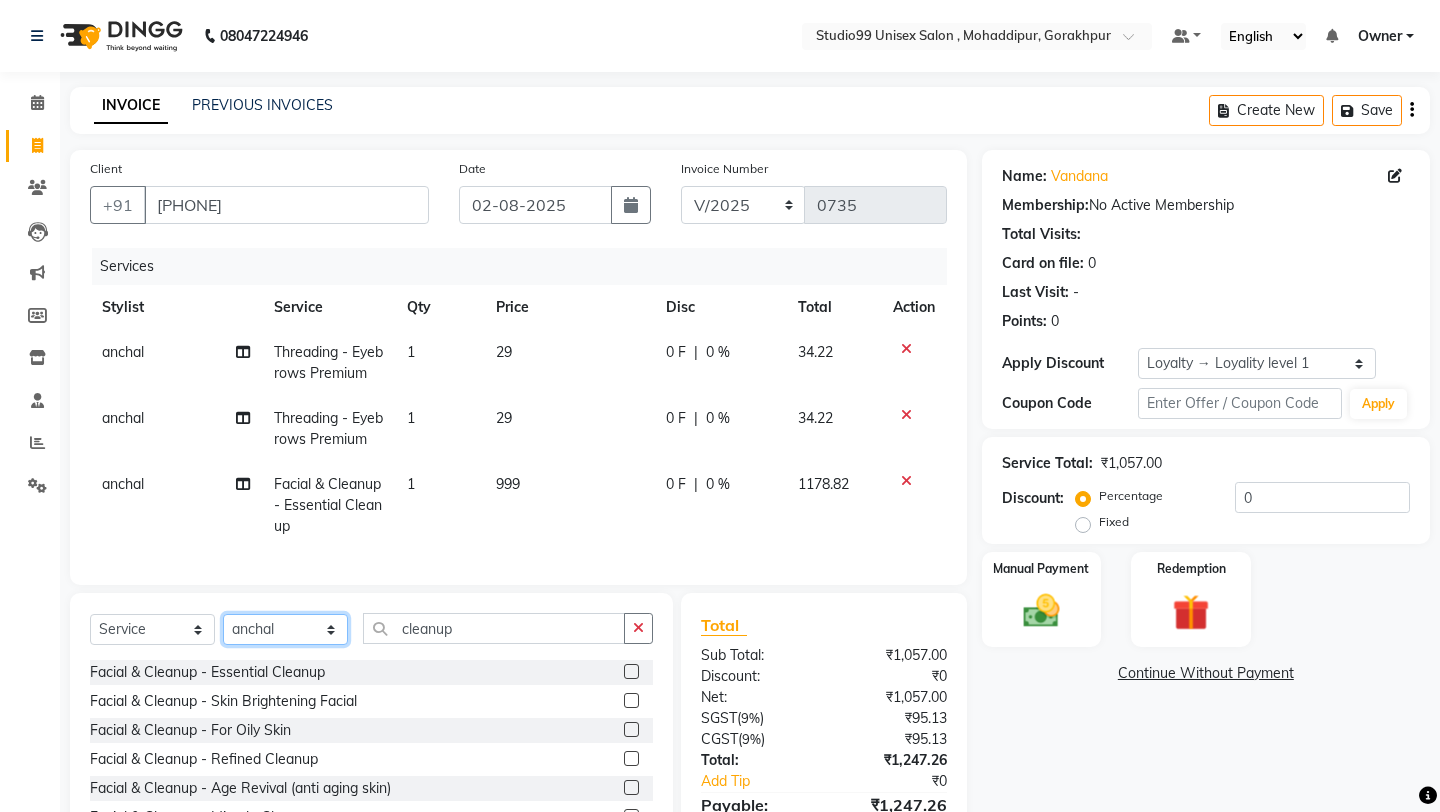 select on "83603" 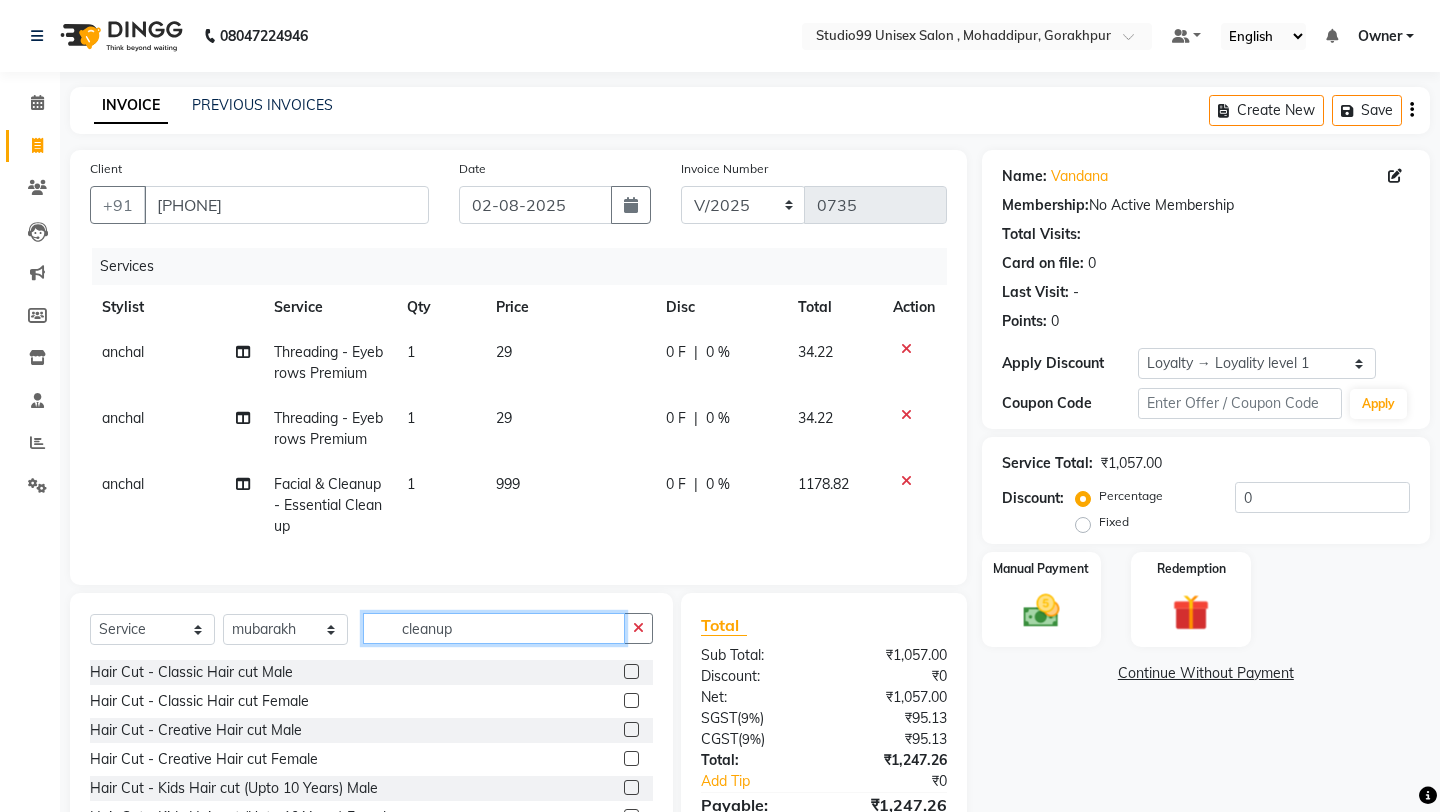click on "cleanup" 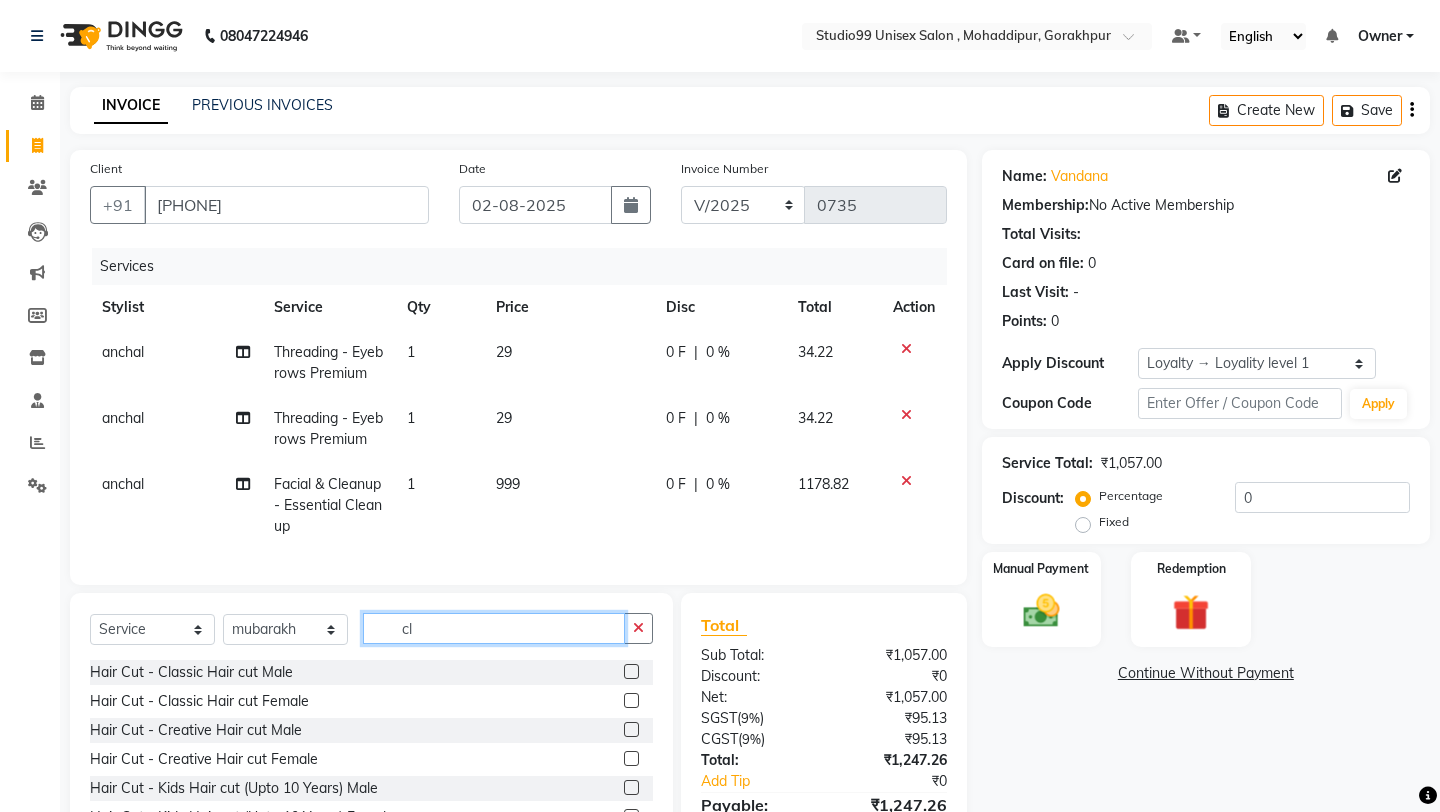 type on "c" 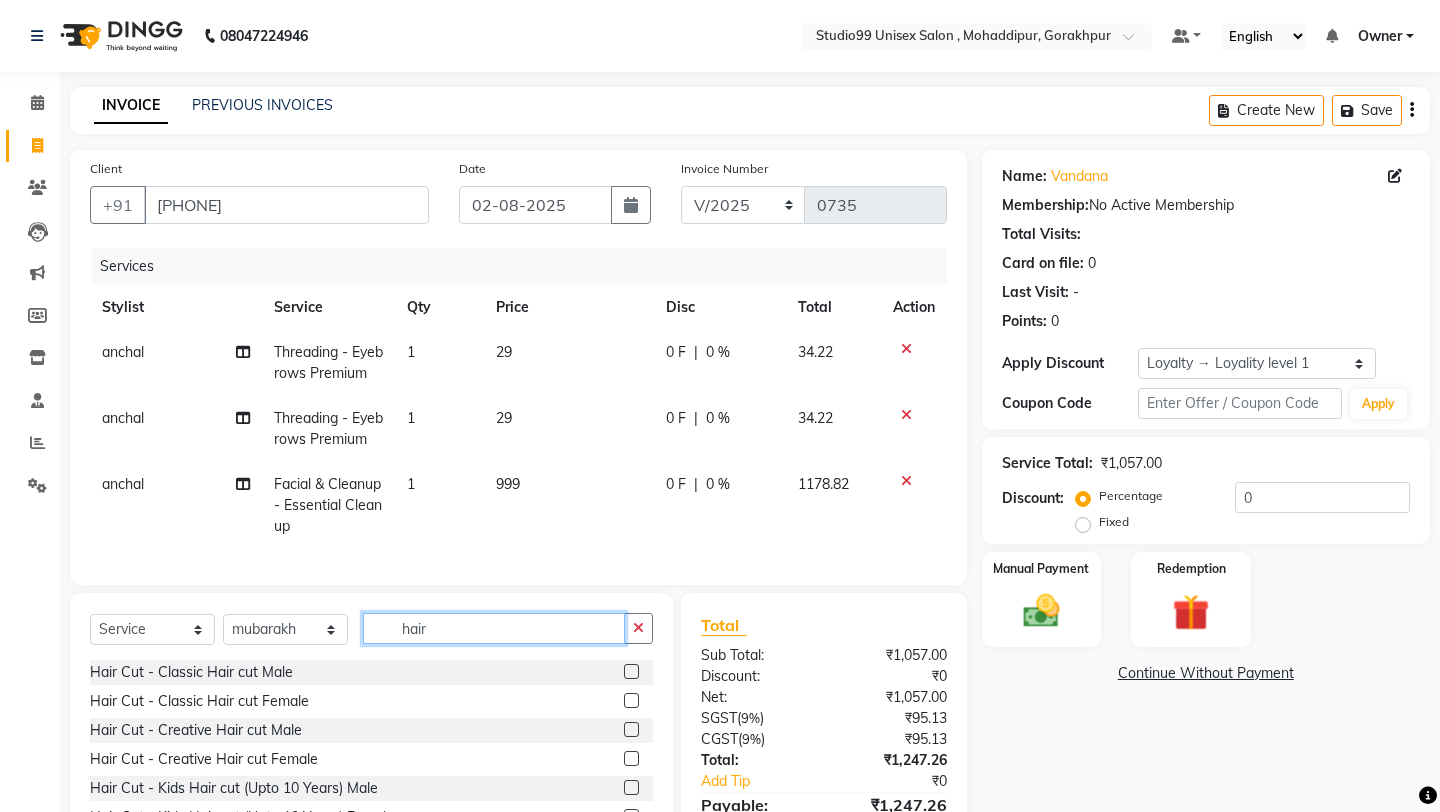 type on "hair" 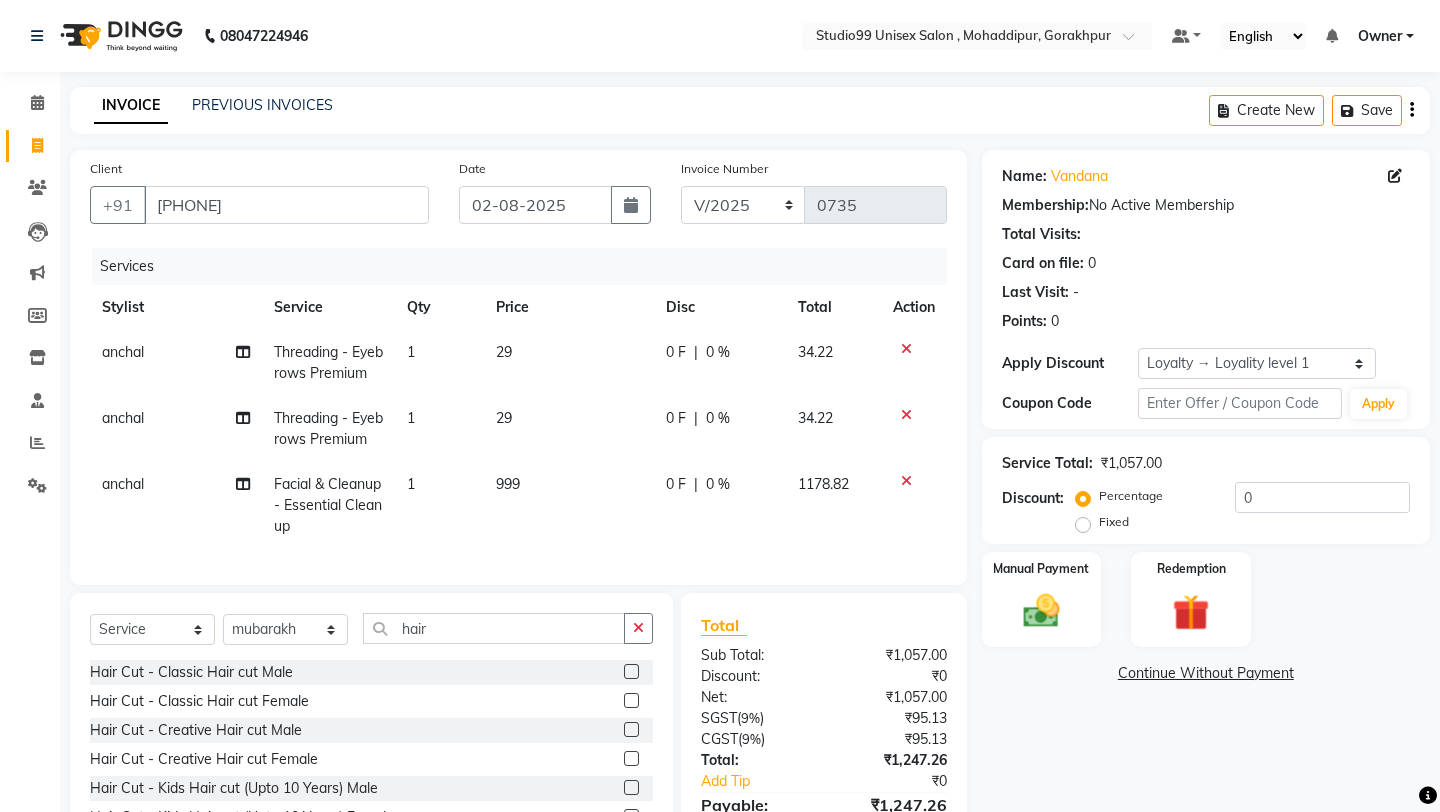 click 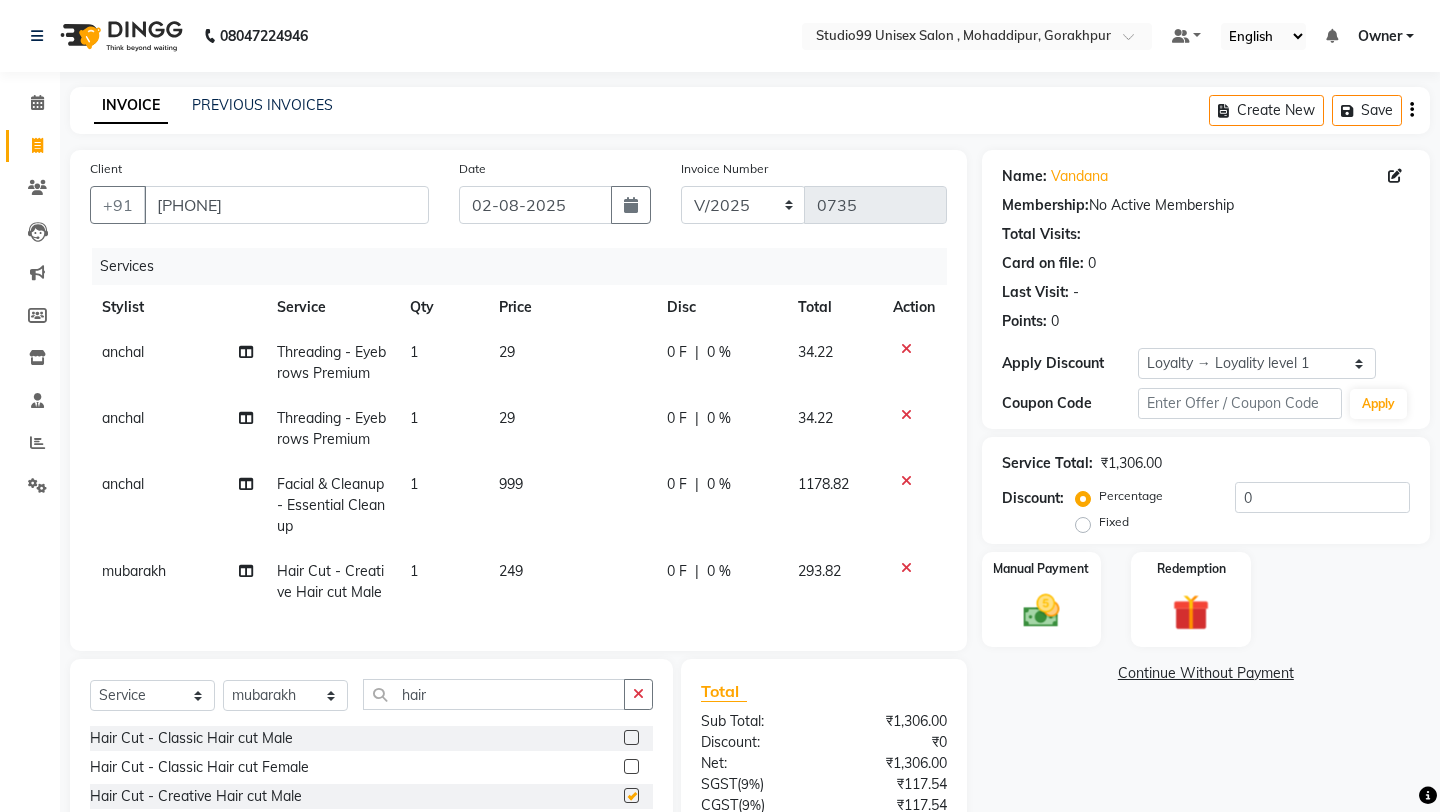 checkbox on "false" 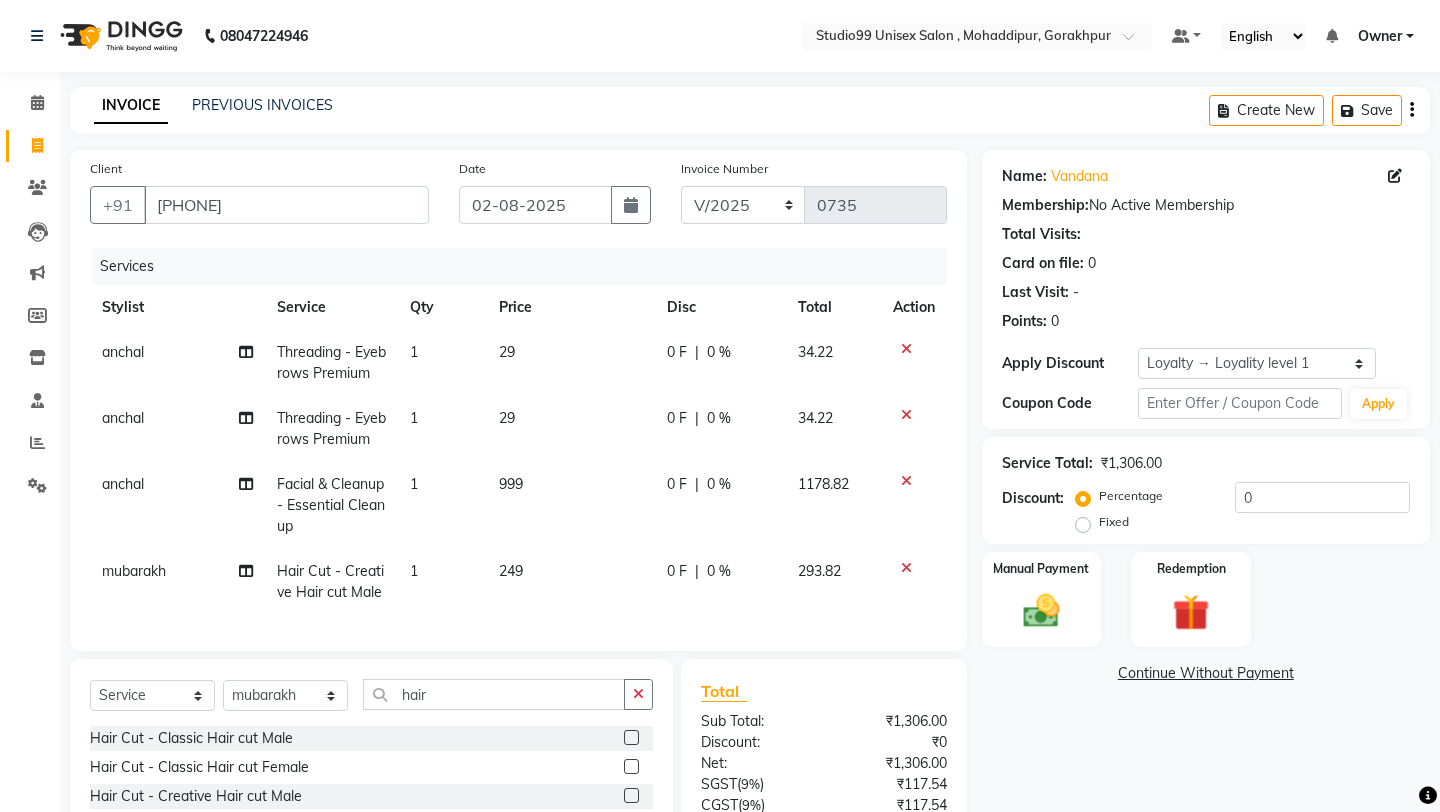click on "Select Service Product Membership Package Voucher Prepaid Gift Card Select Stylist Aarif [FIRST] [FIRST] Owner payal Prem rubina sahil samad [FIRST] manager SWETA hair" 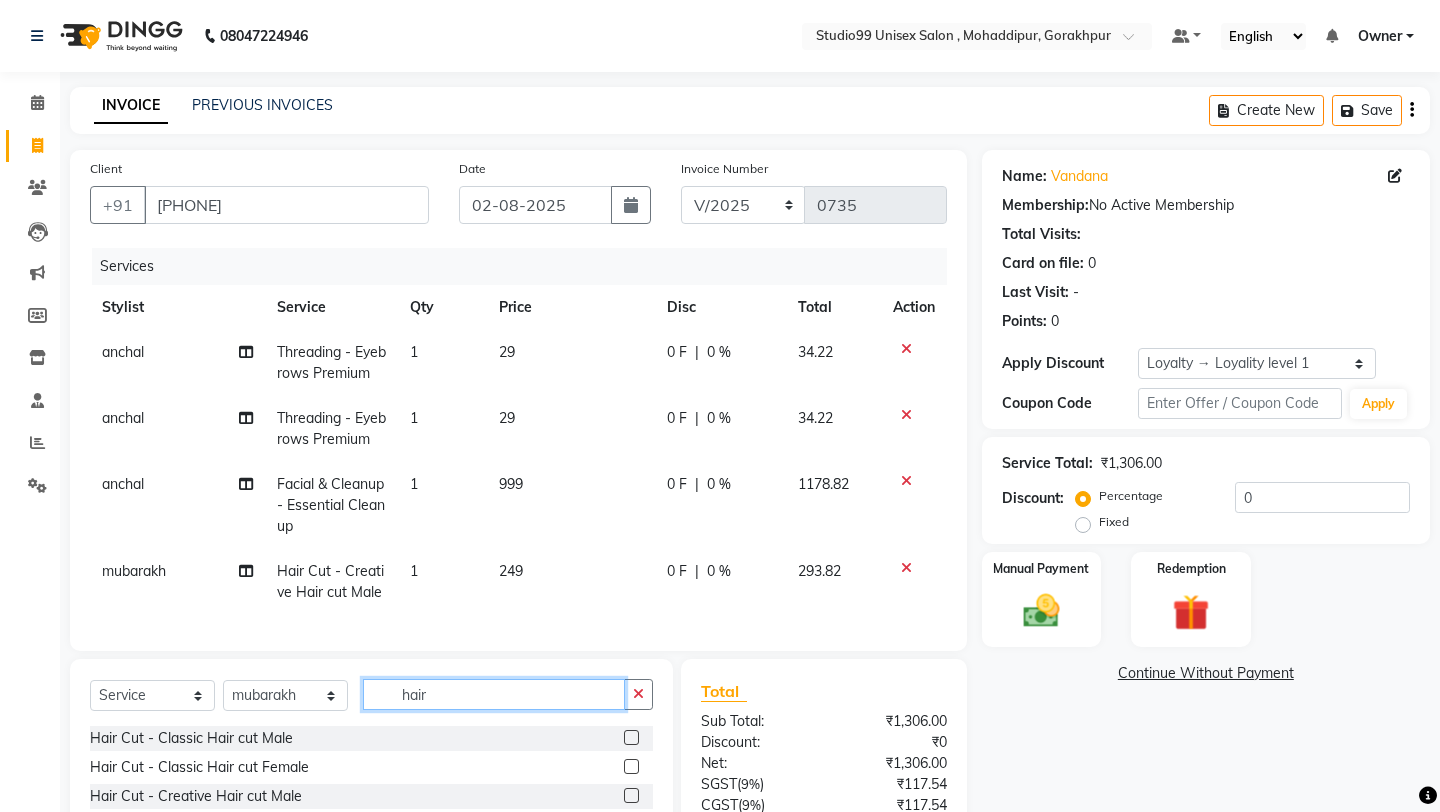 click on "hair" 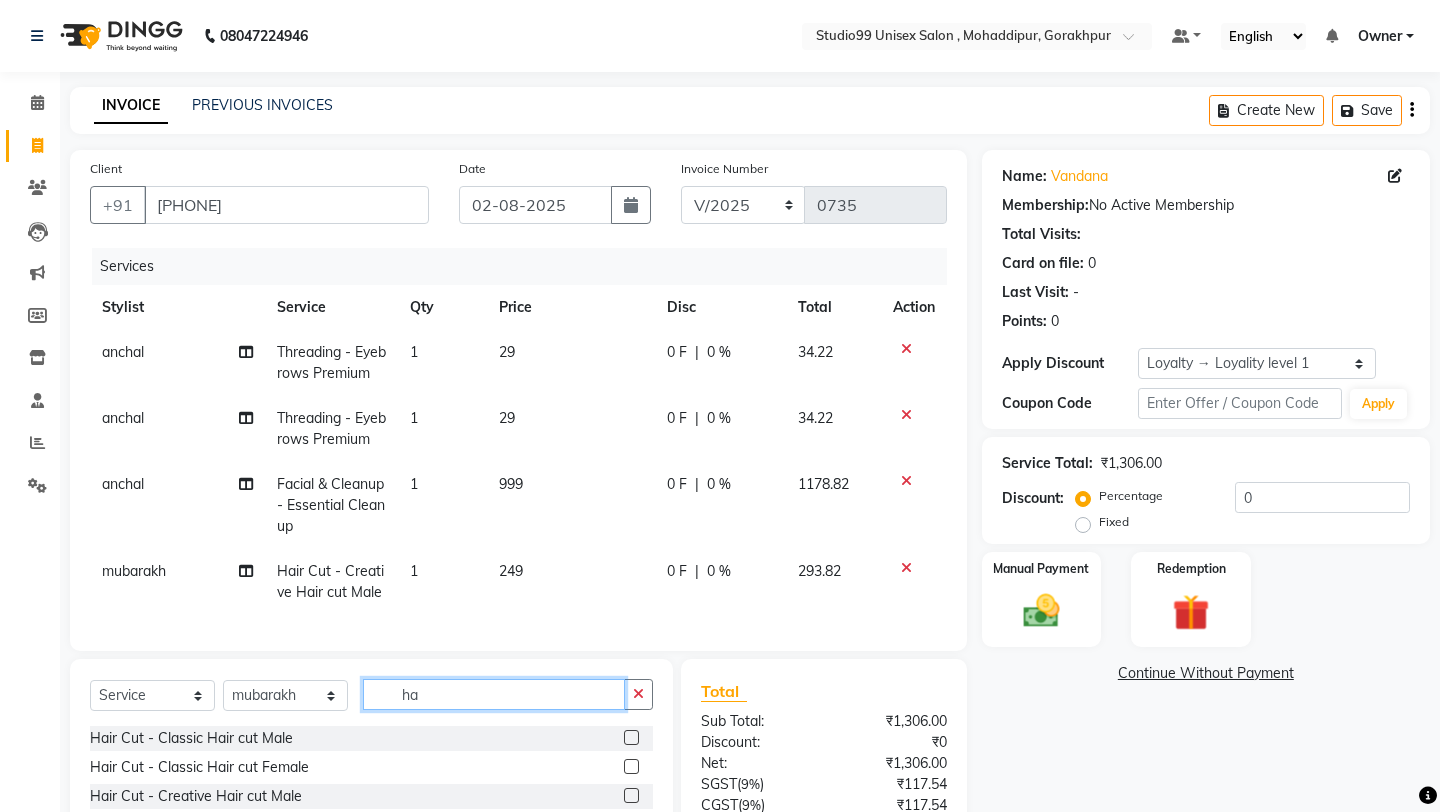 type on "h" 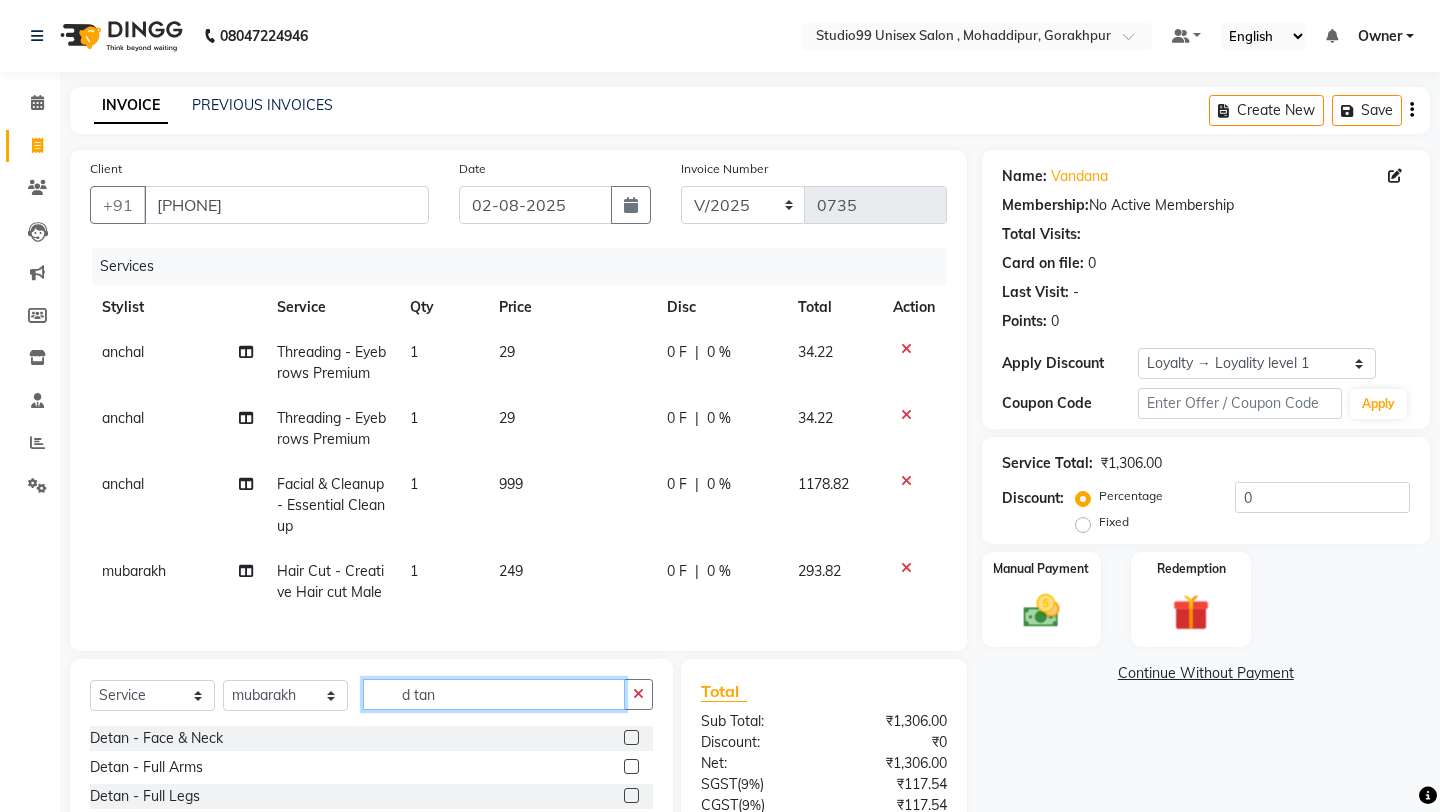 type on "d tan" 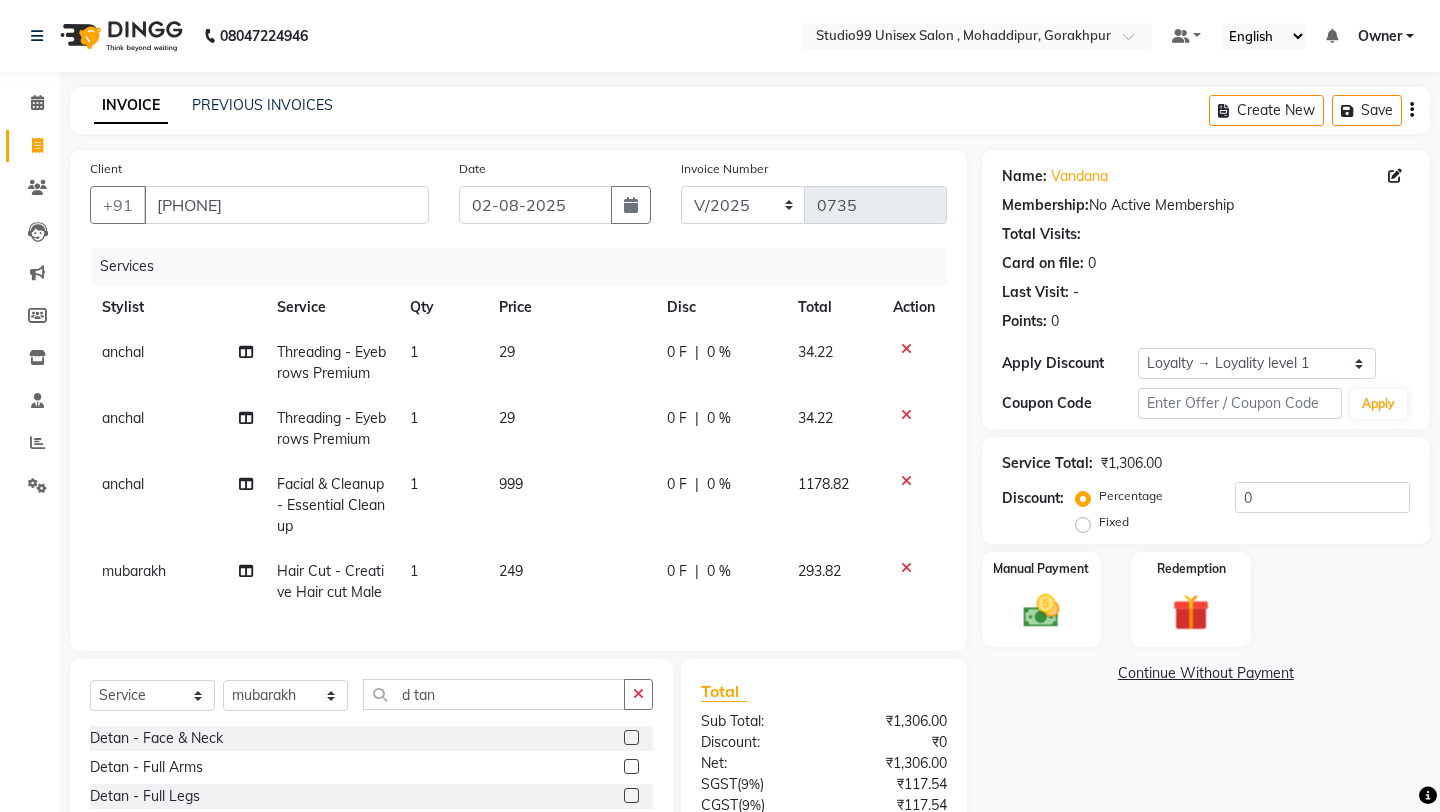 click 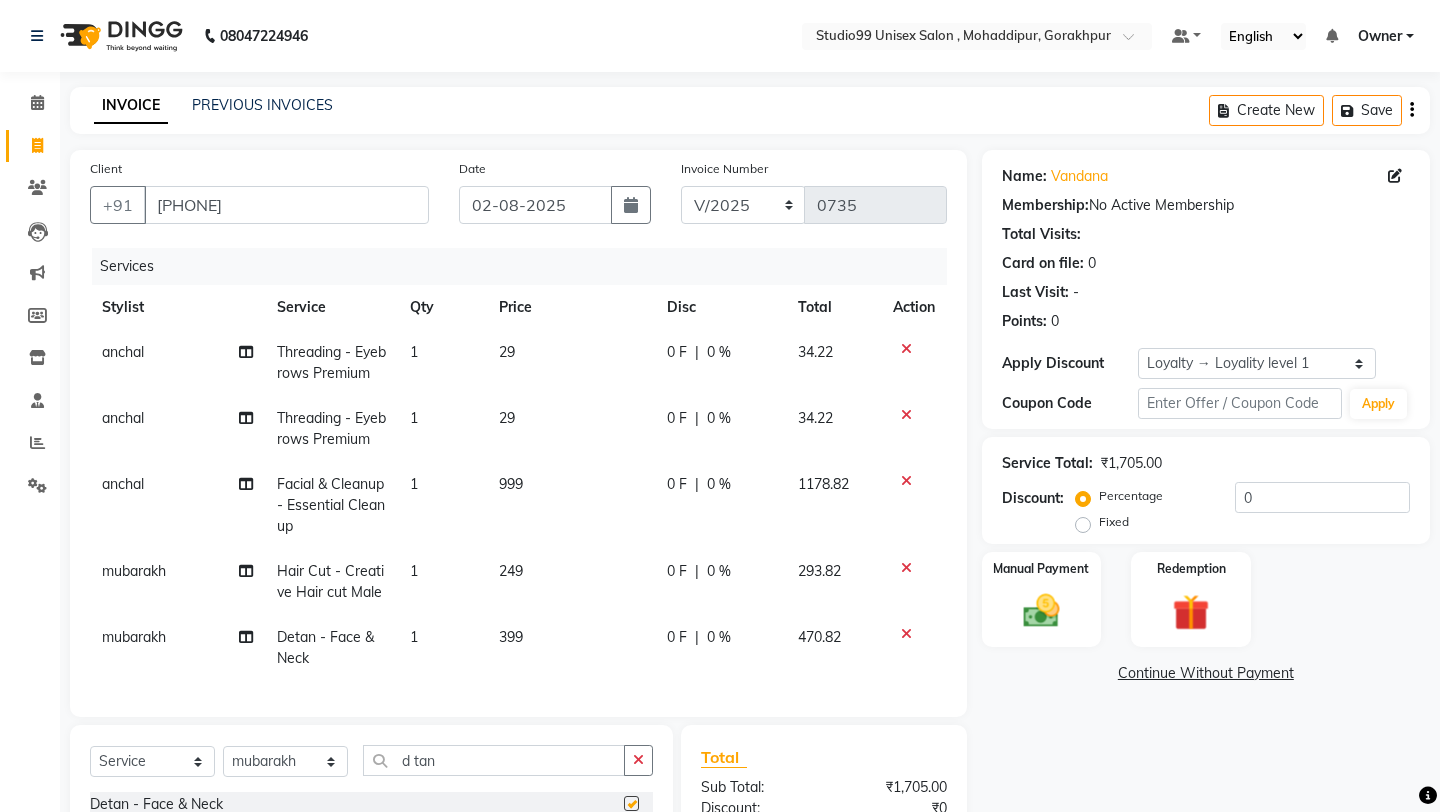 checkbox on "false" 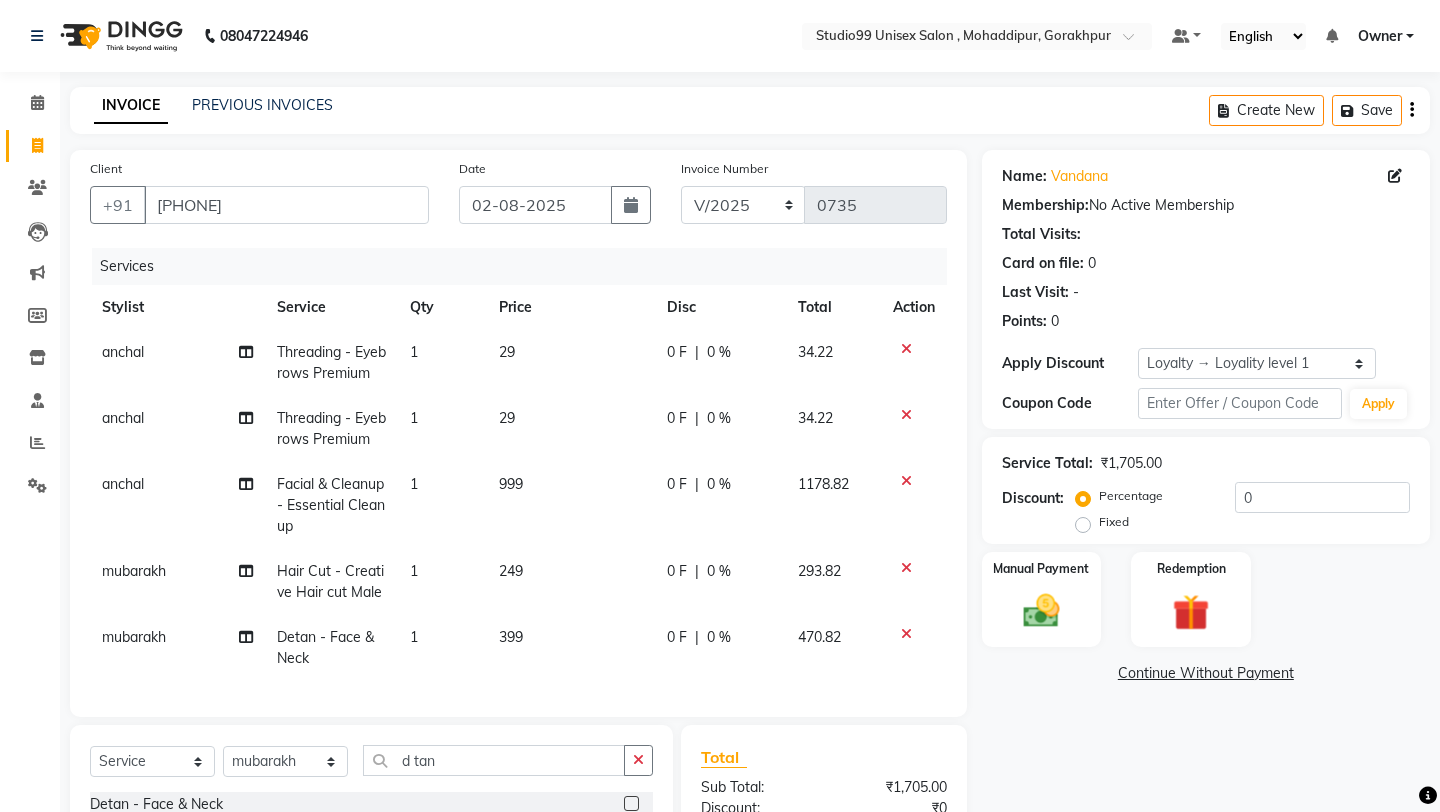 click on "399" 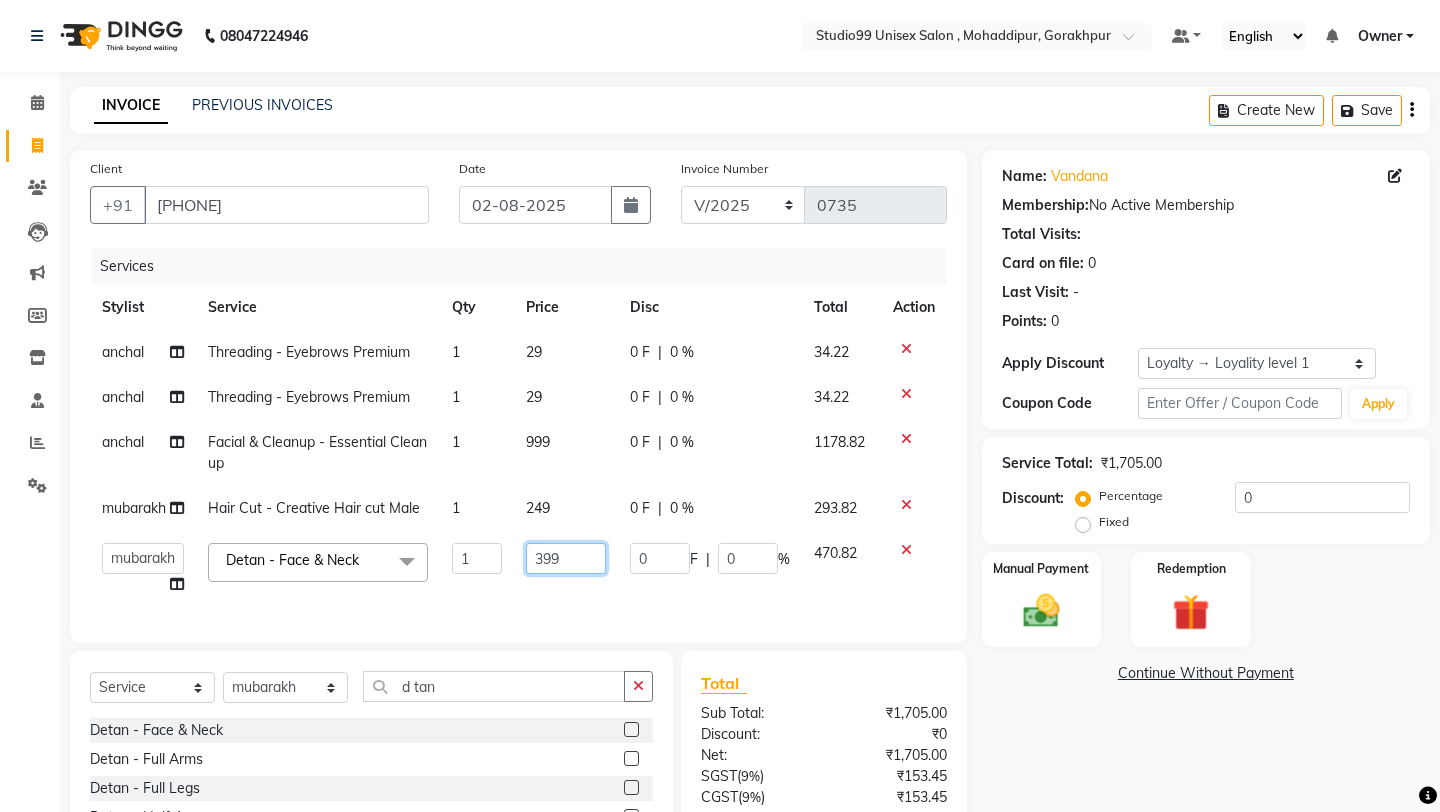 click on "399" 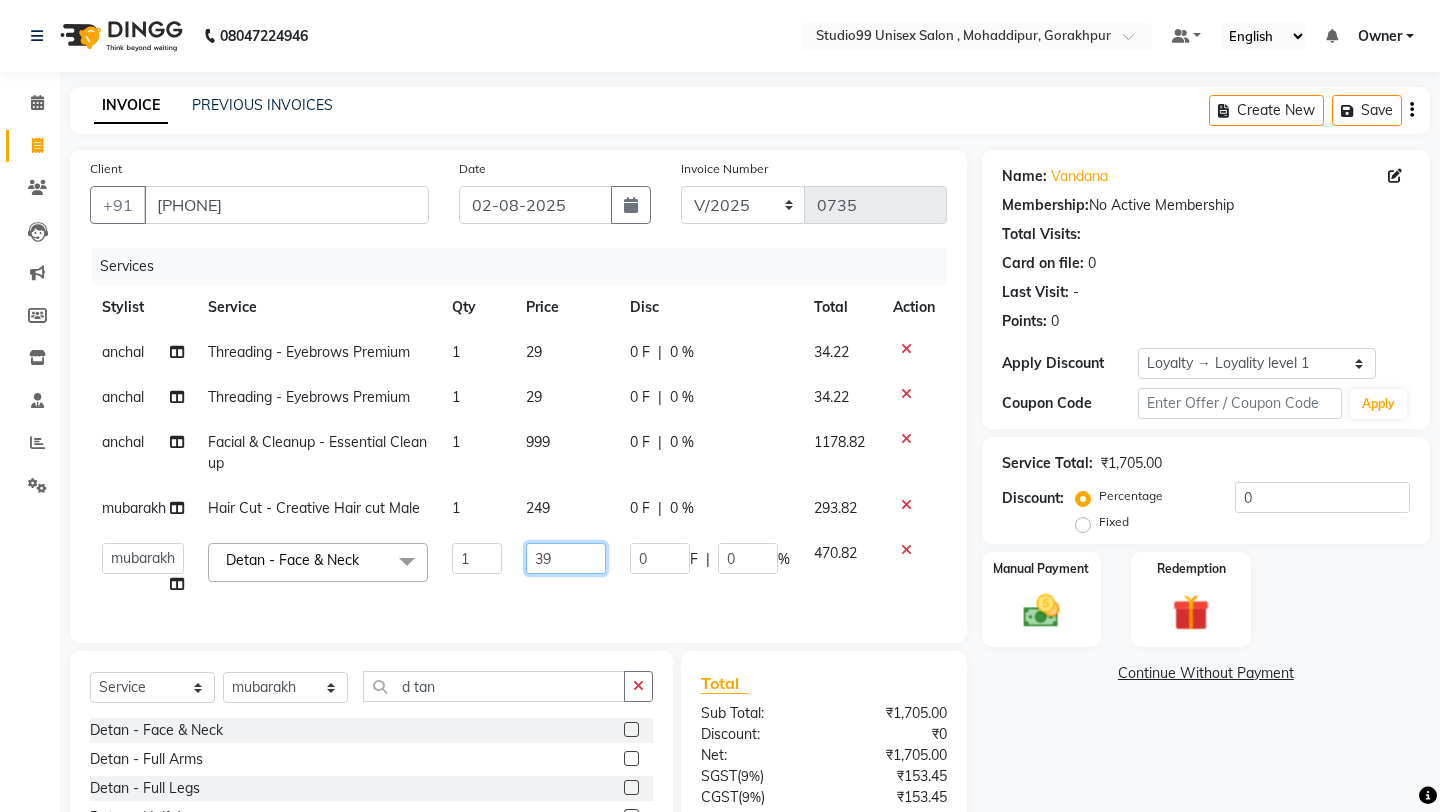 type on "3" 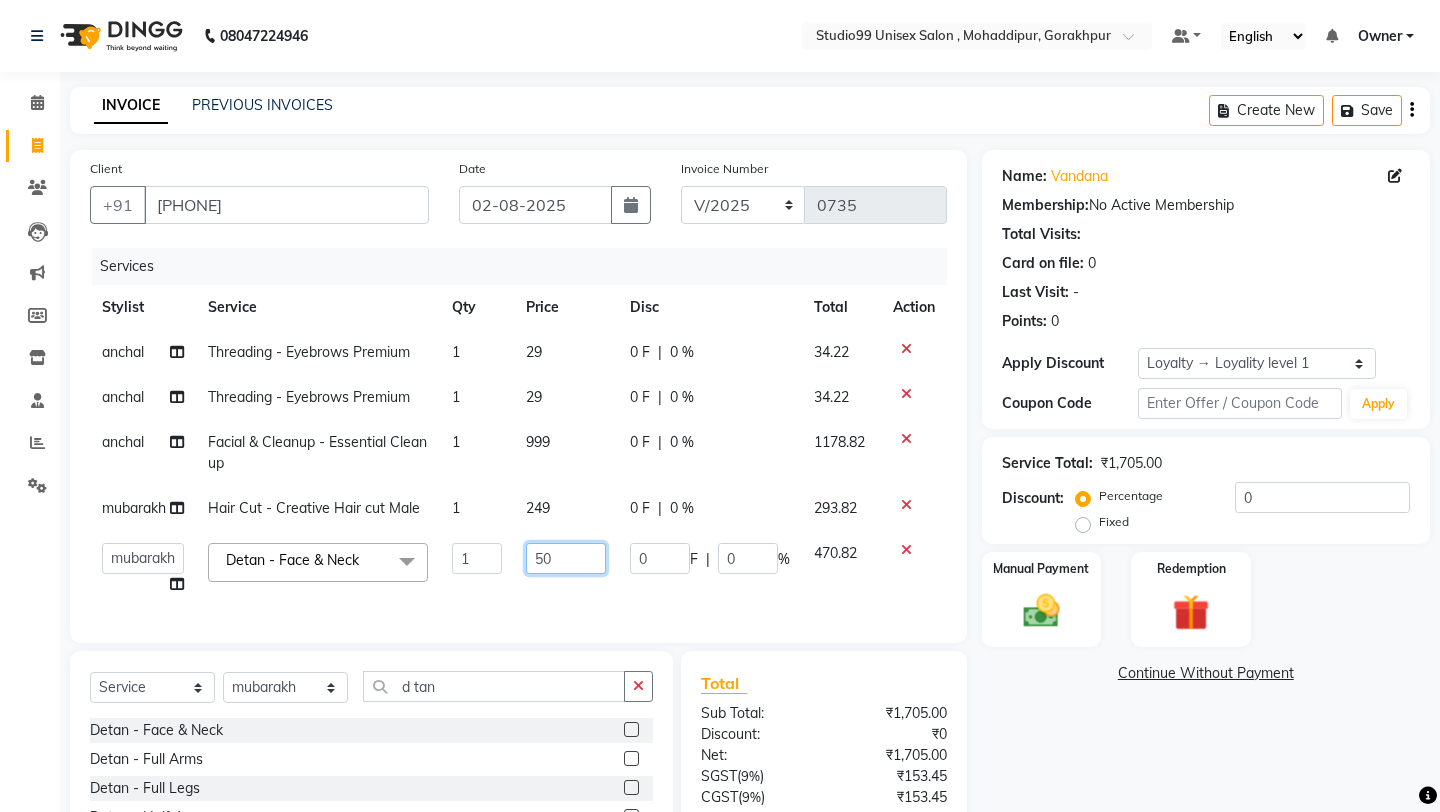 type on "500" 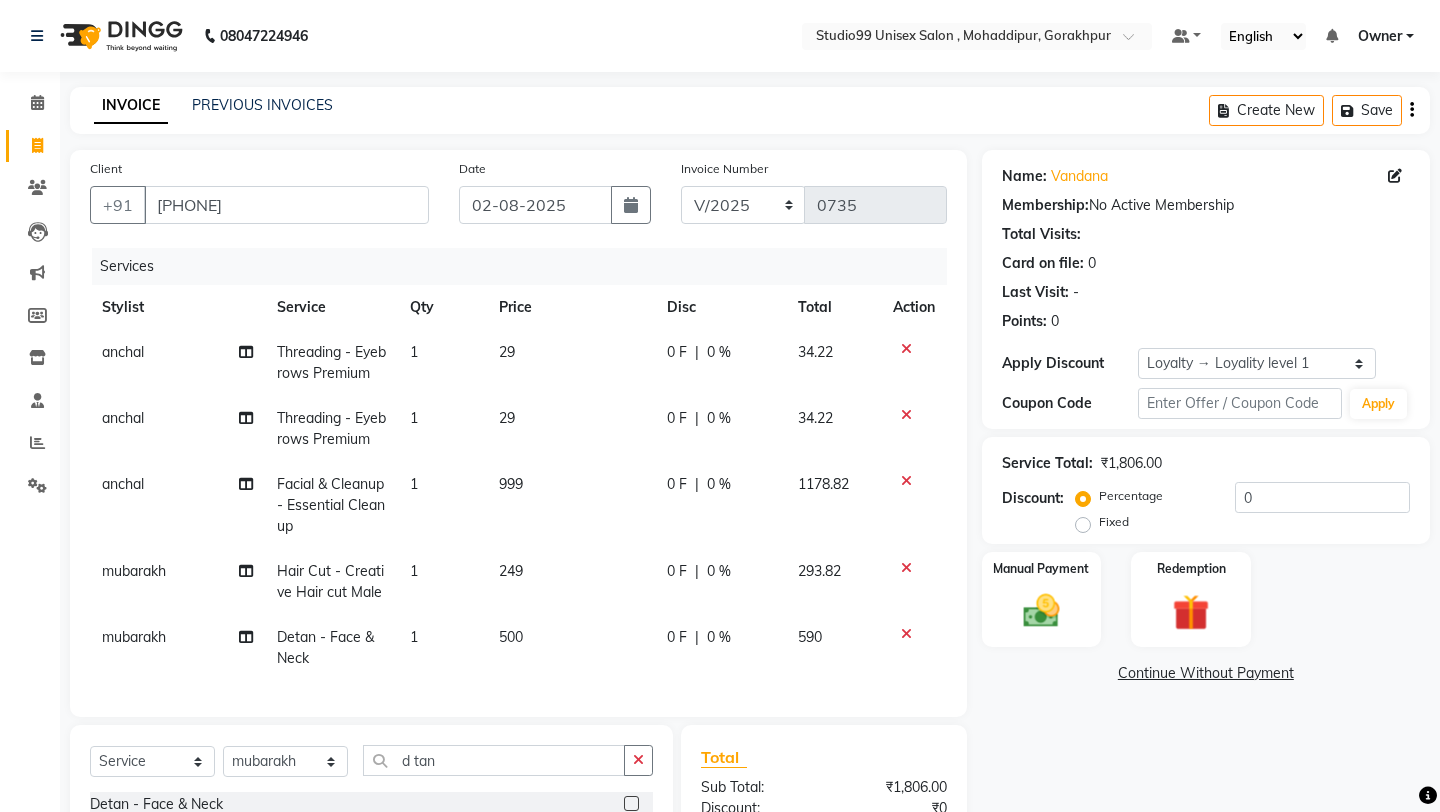 click on "Client +91 [PHONE] Date 02-08-2025 Invoice Number V/2025 V/2025-26 0735 Services Stylist Service Qty Price Disc Total Action [FIRST] Threading - Eyebrows Premium 1 29 0 F | 0 % 34.22 [FIRST] Threading - Eyebrows Premium 1 29 0 F | 0 % 34.22 [FIRST] Facial & Cleanup - Essential Cleanup 1 999 0 F | 0 % 1178.82 [FIRST] Hair Cut - Creative Hair cut Male 1 249 0 F | 0 % 293.82 [FIRST] Detan - Face & Neck 1 500 0 F | 0 % 590" 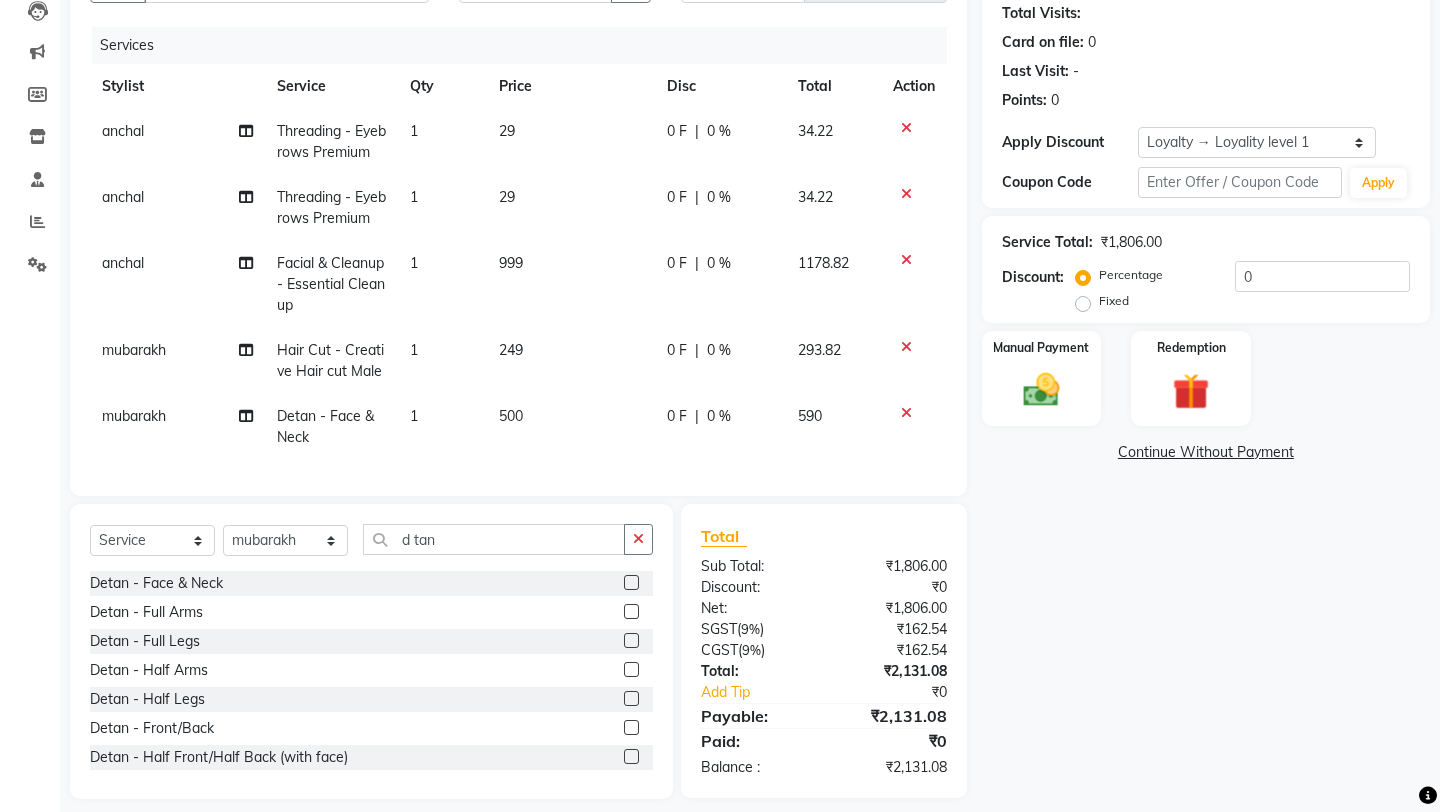 scroll, scrollTop: 238, scrollLeft: 0, axis: vertical 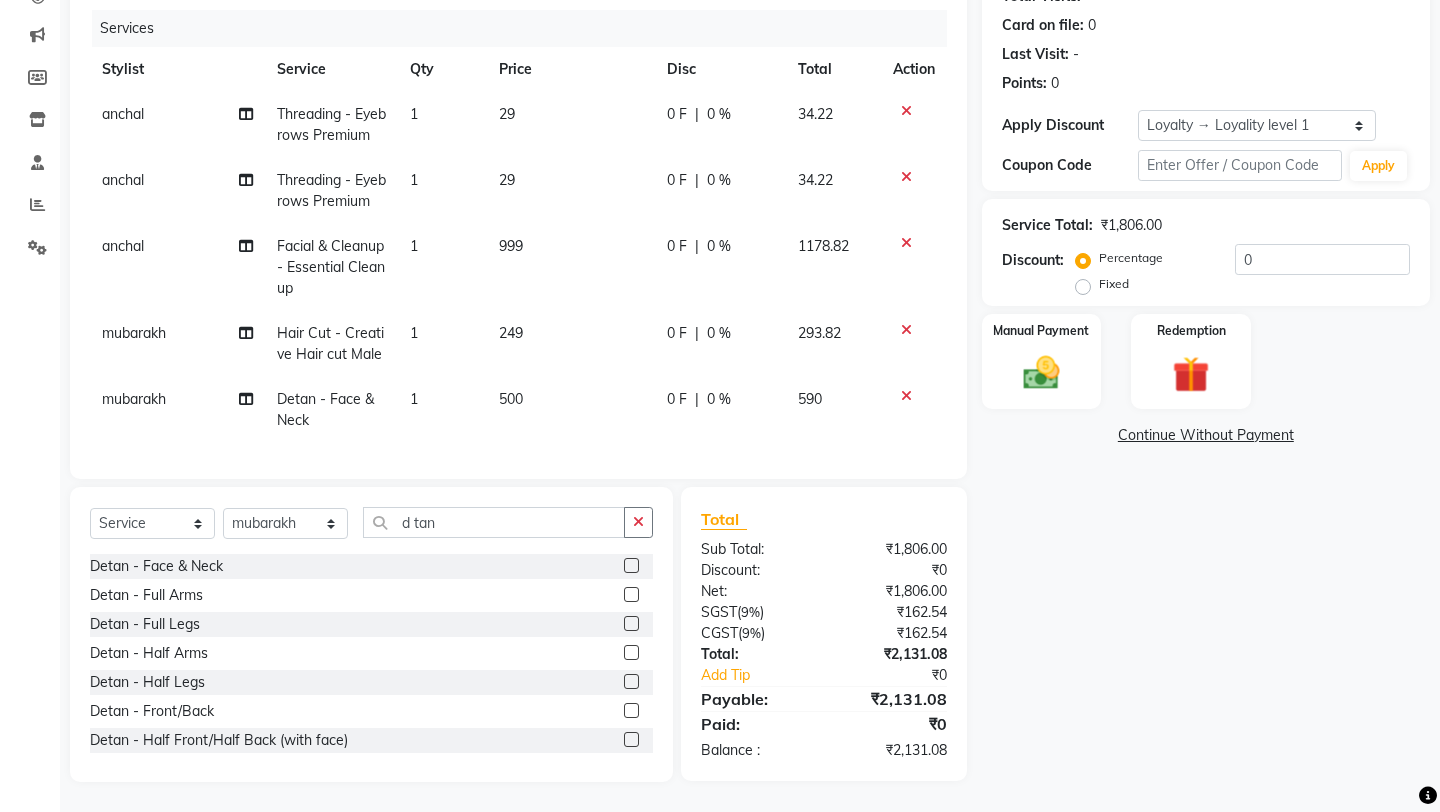 click on "Fixed" 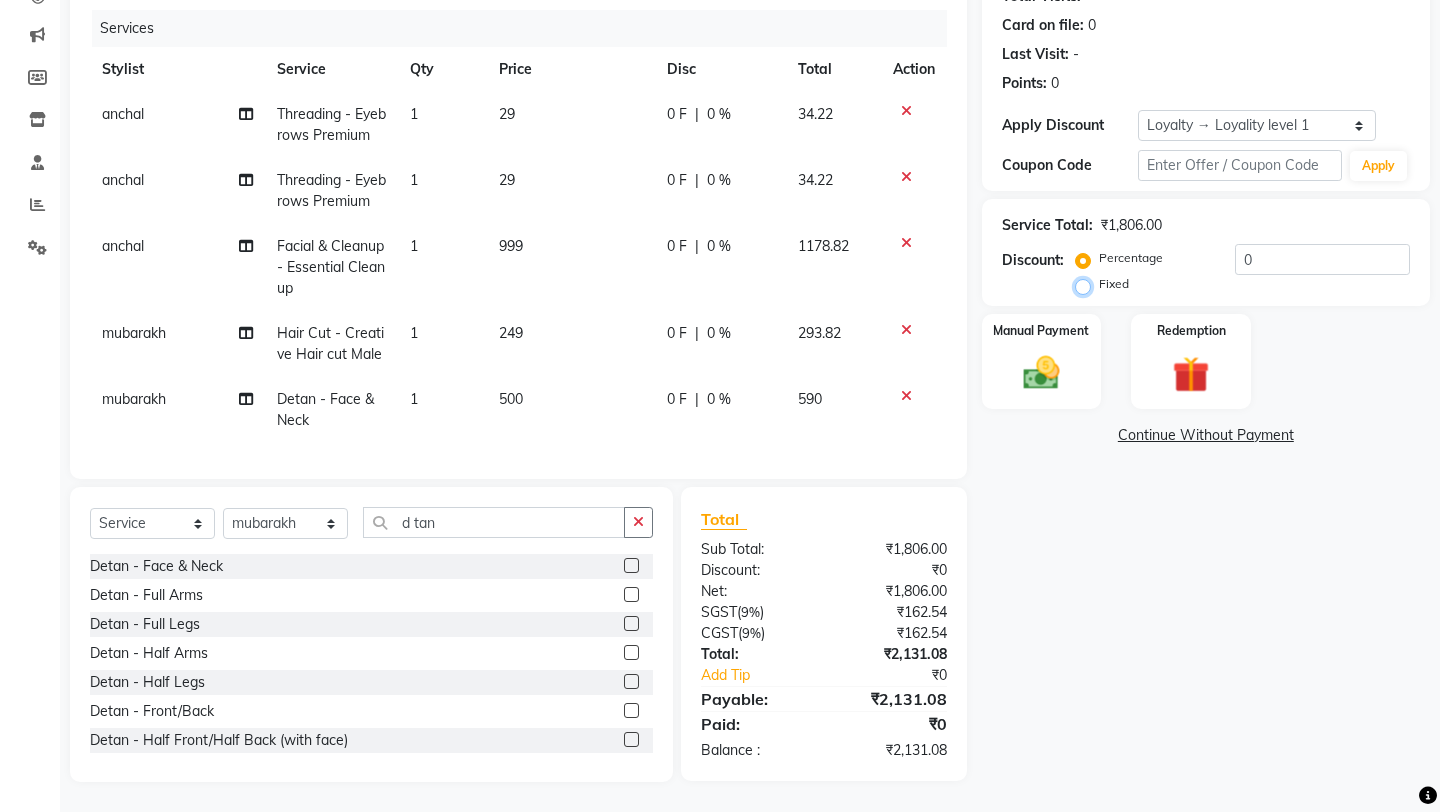 click on "Fixed" at bounding box center (1087, 284) 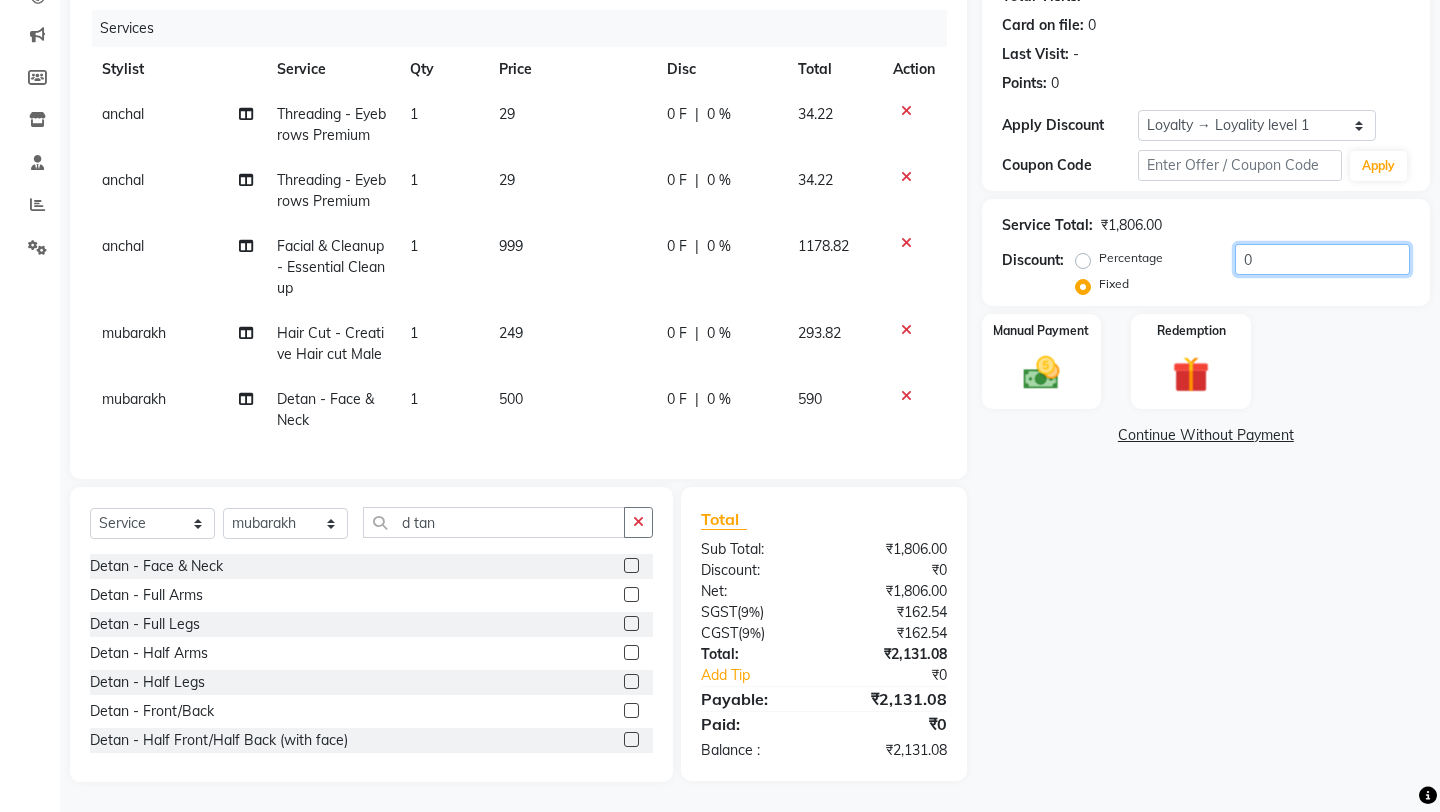 click on "0" 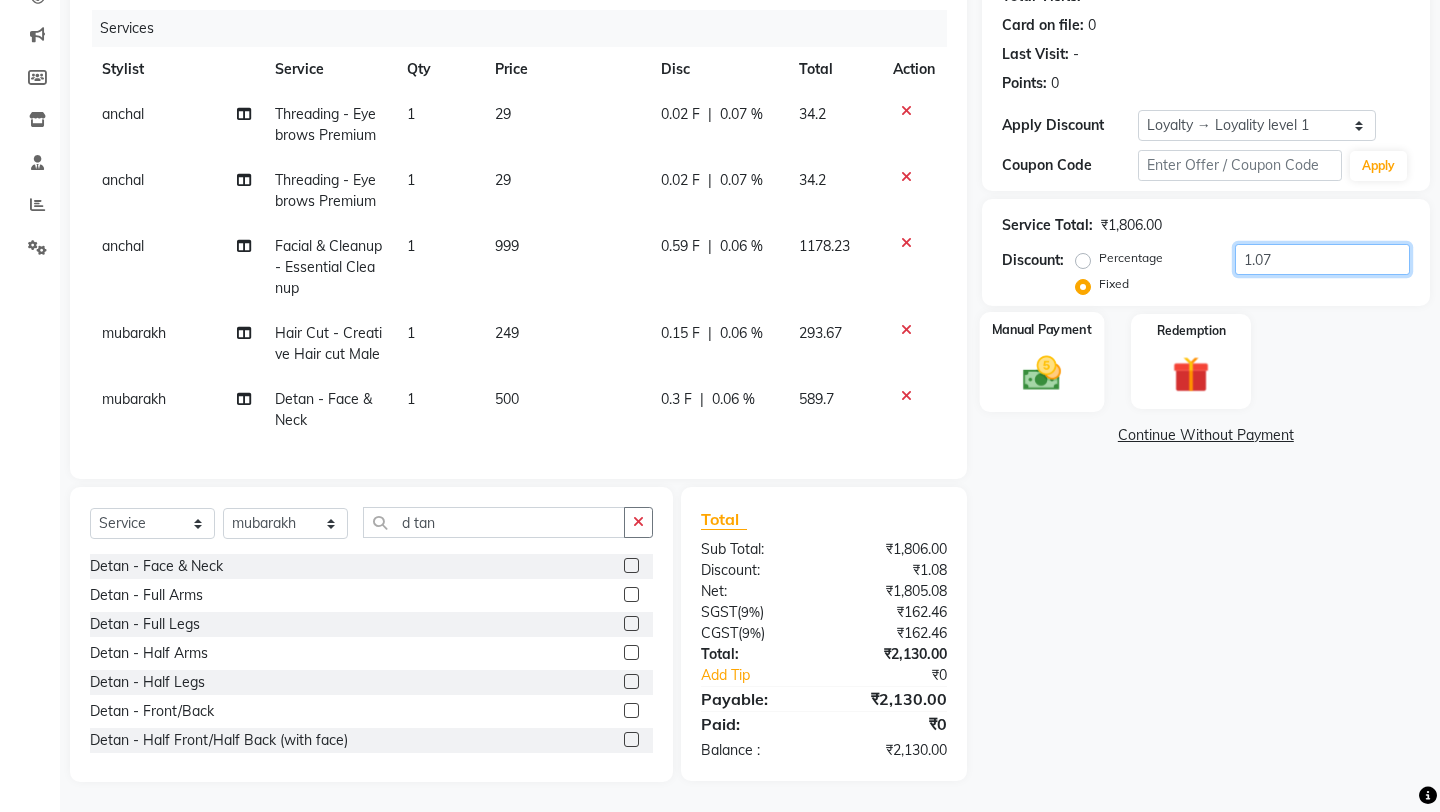 type on "1.07" 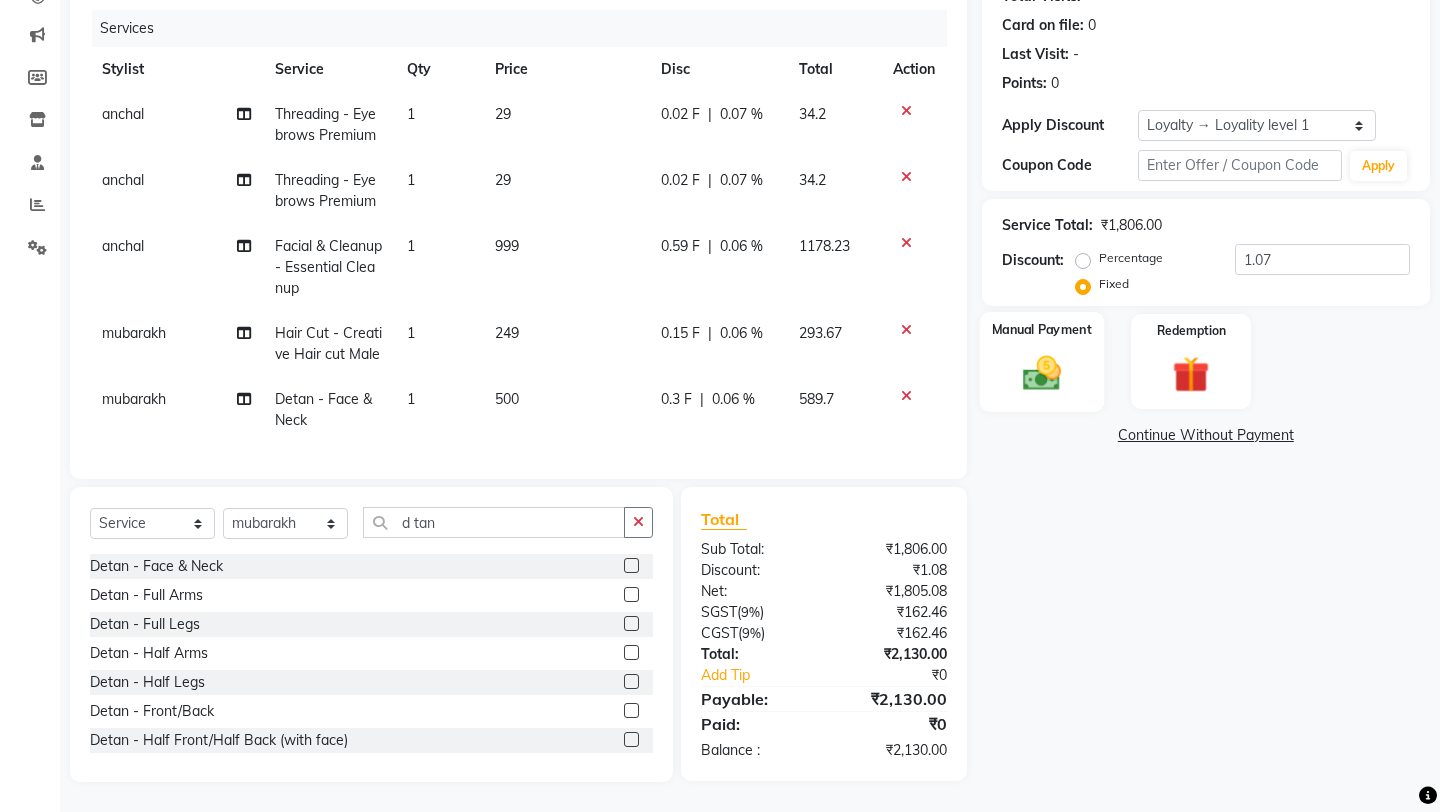 click on "Manual Payment" 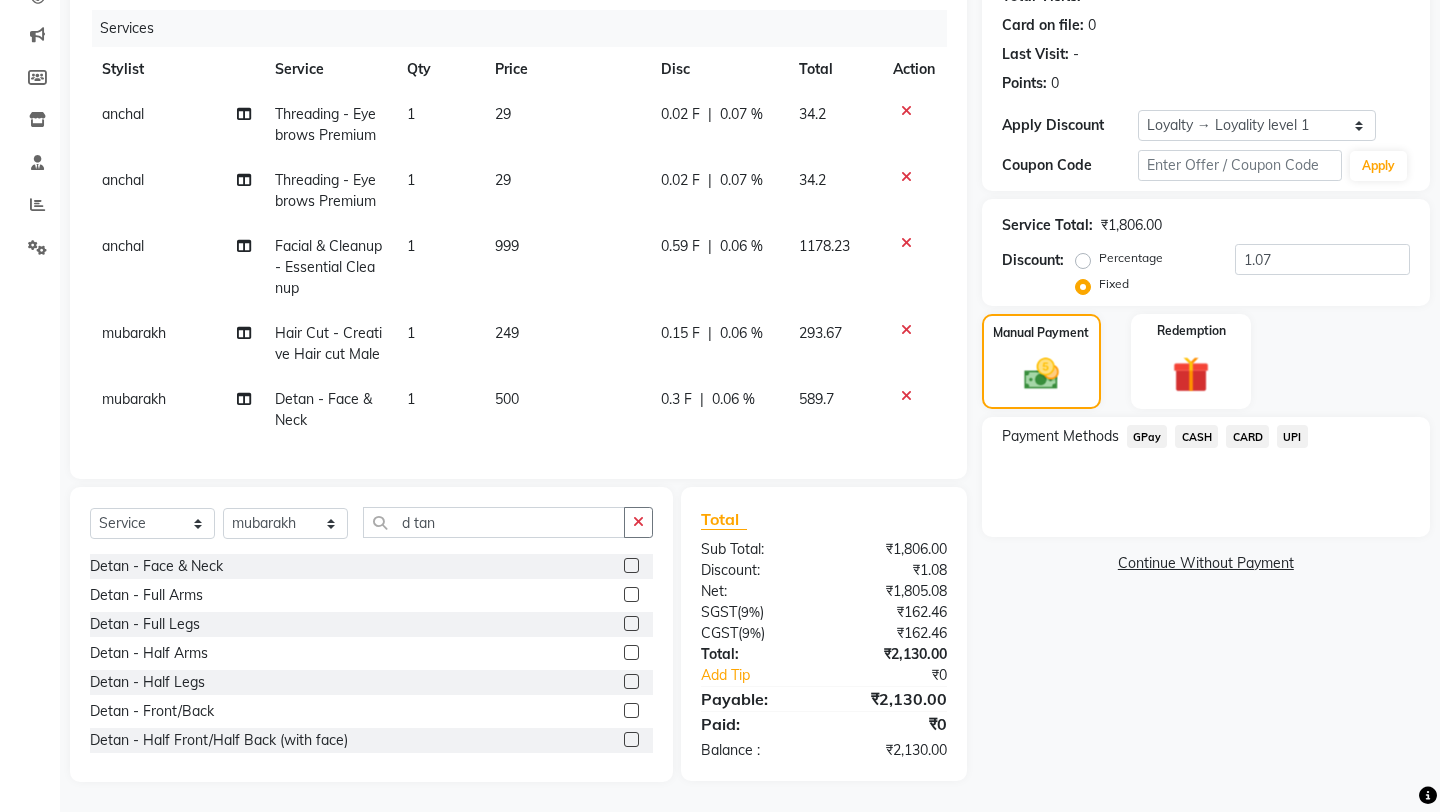 click on "Price" 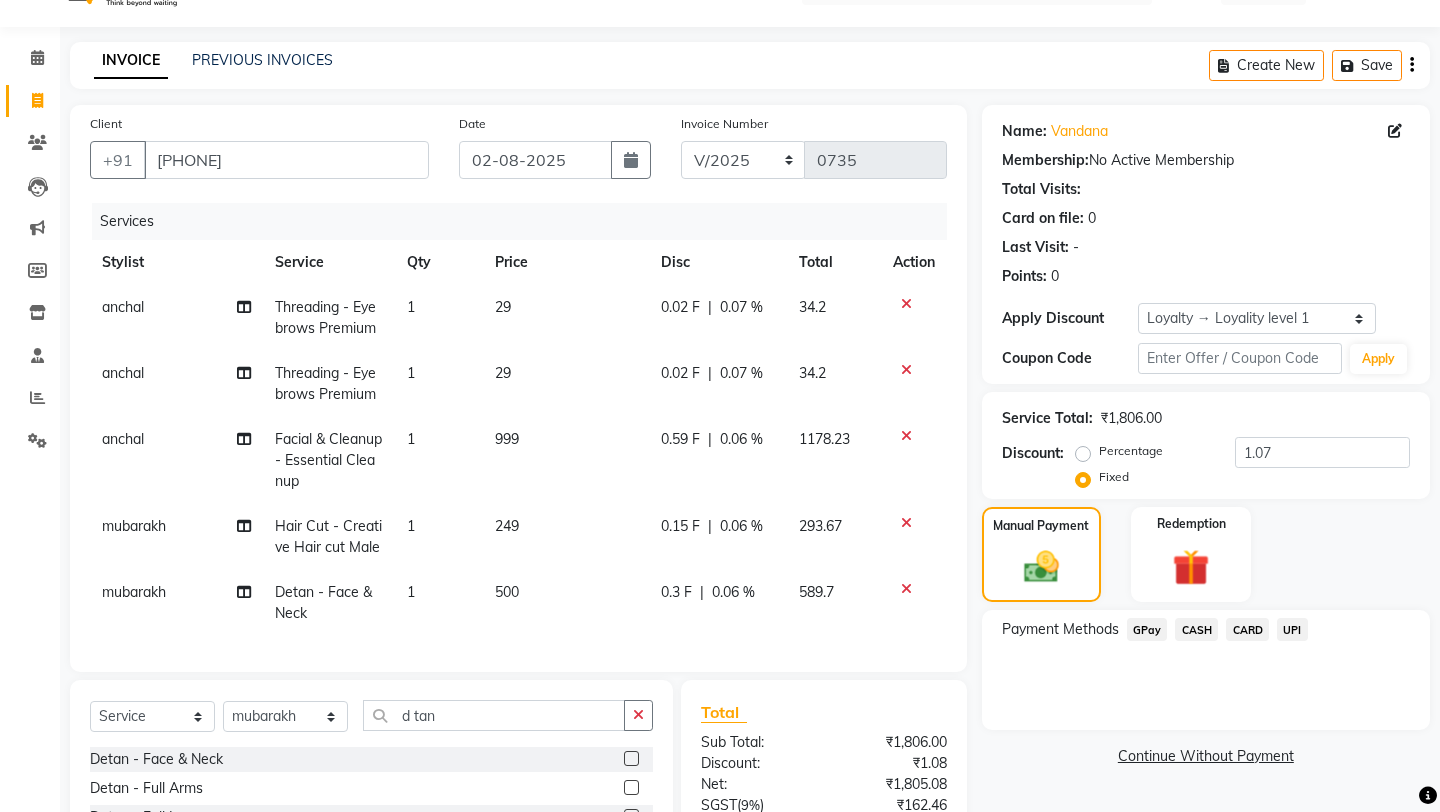 scroll, scrollTop: 38, scrollLeft: 0, axis: vertical 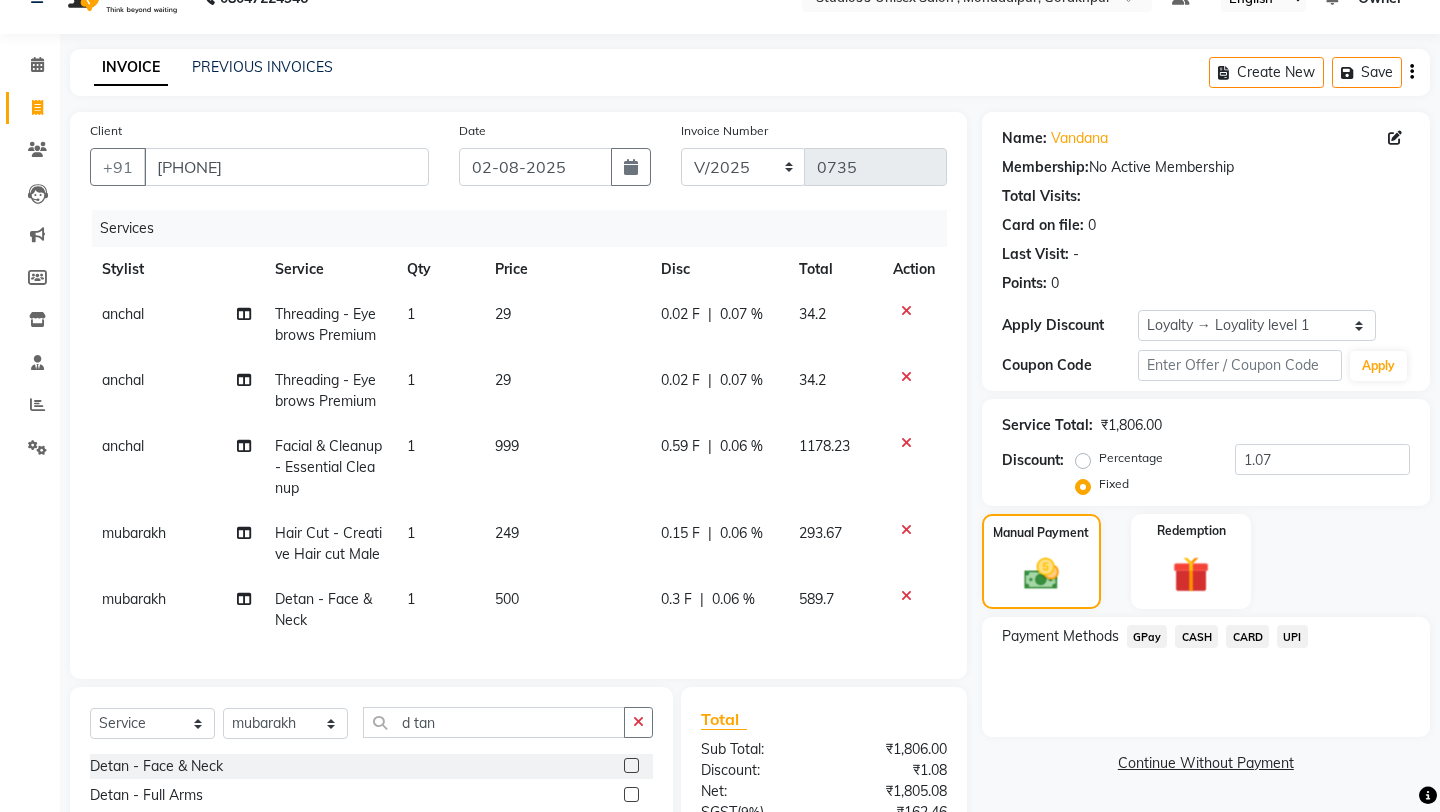 click on "UPI" 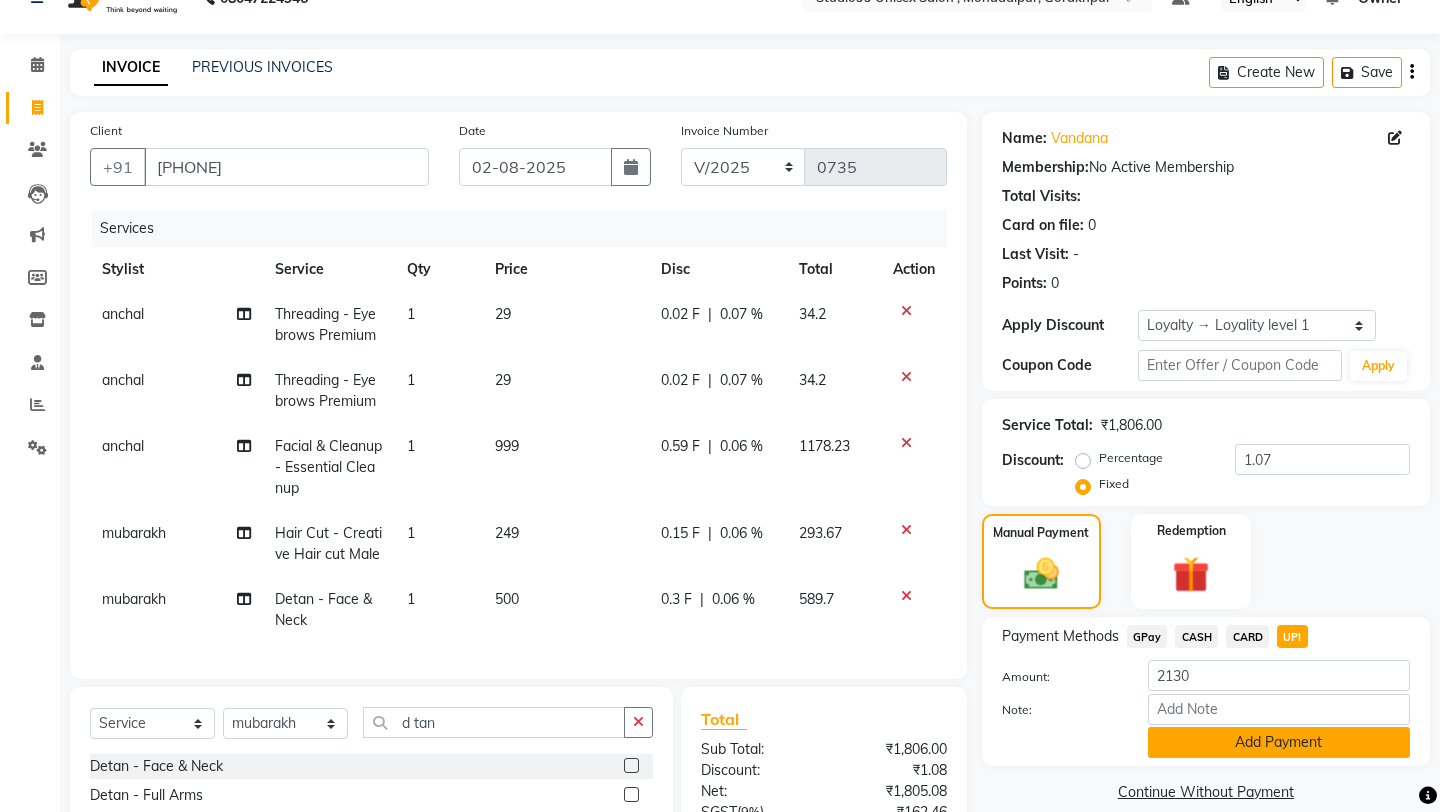 click on "Add Payment" 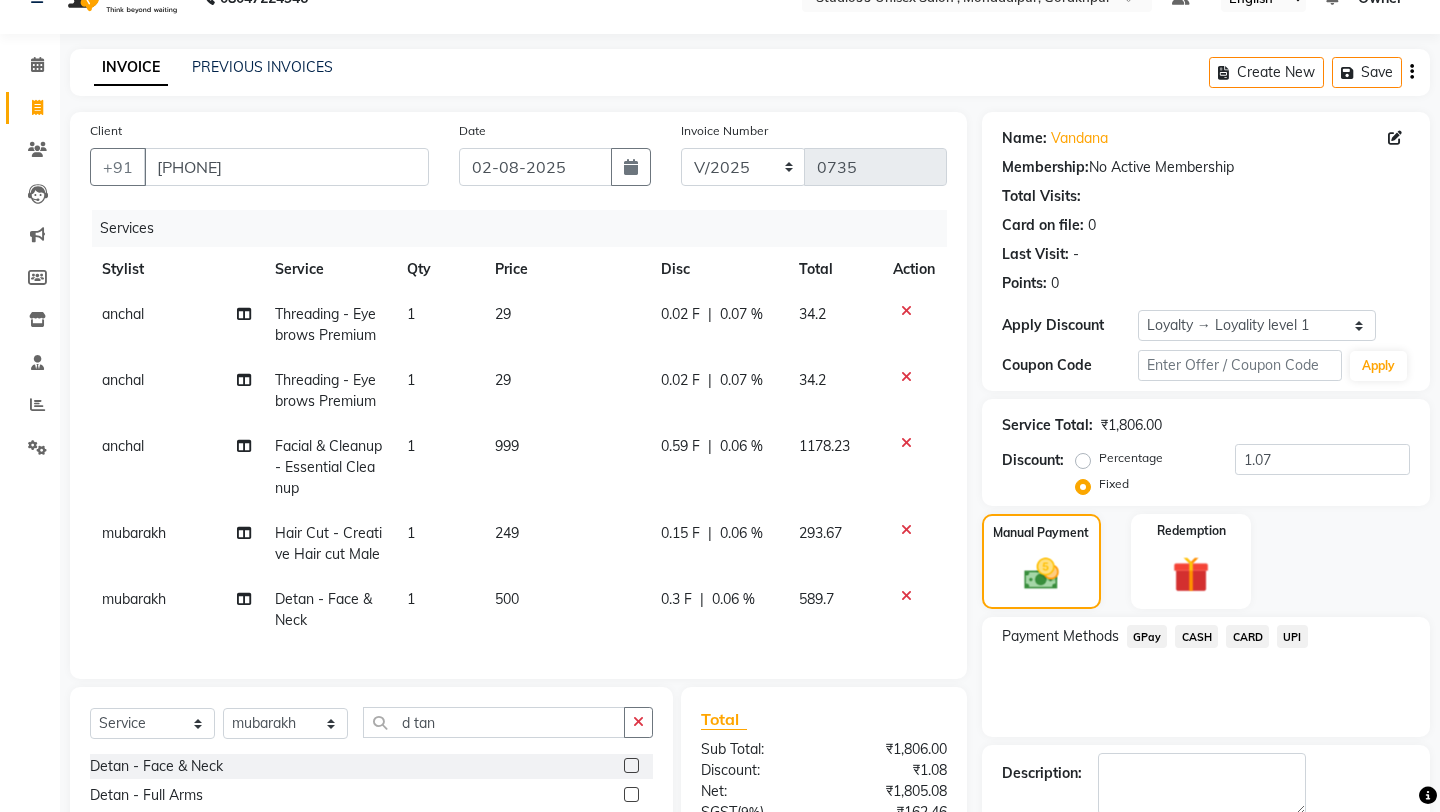 click on "Payment Methods  GPay   CASH   CARD   UPI" 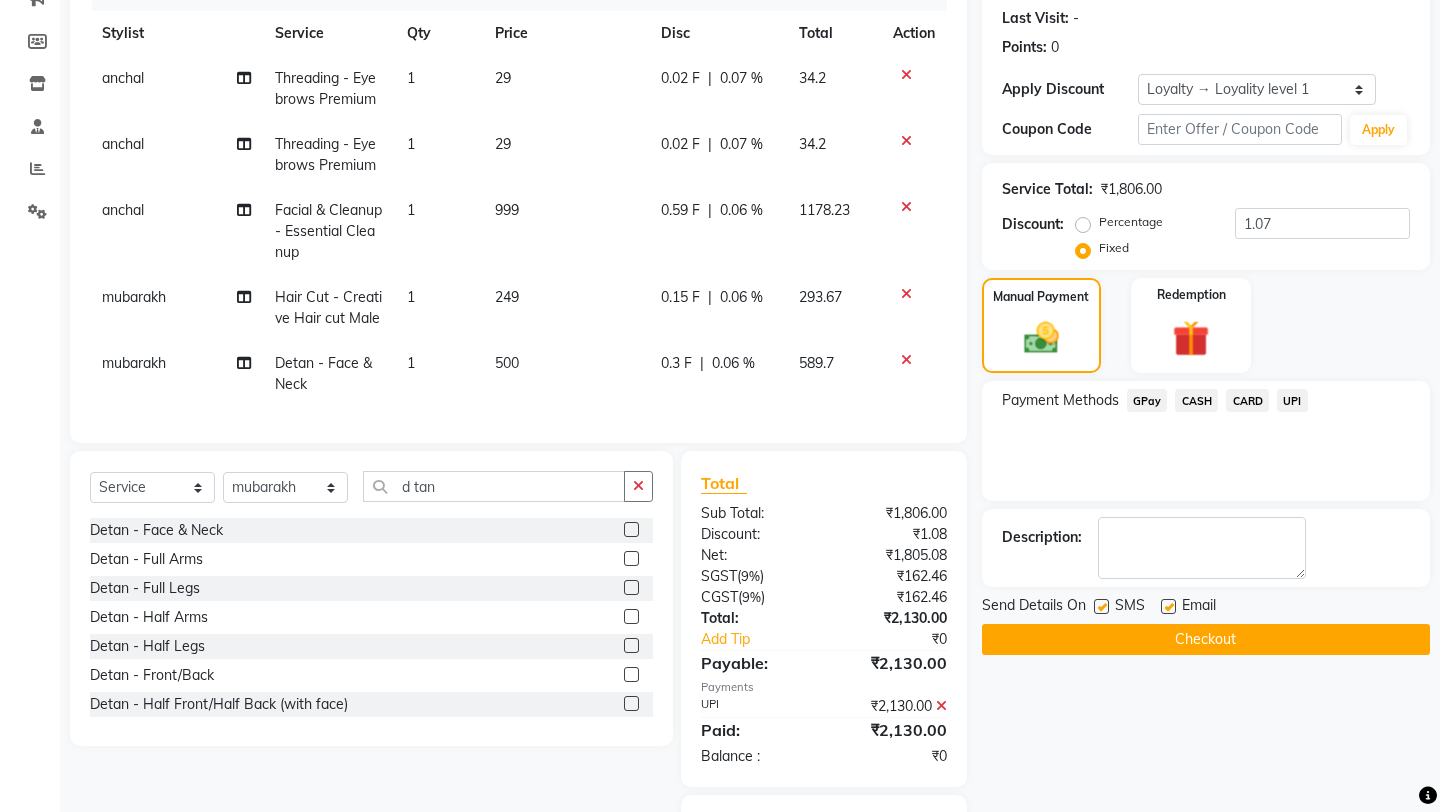 scroll, scrollTop: 318, scrollLeft: 0, axis: vertical 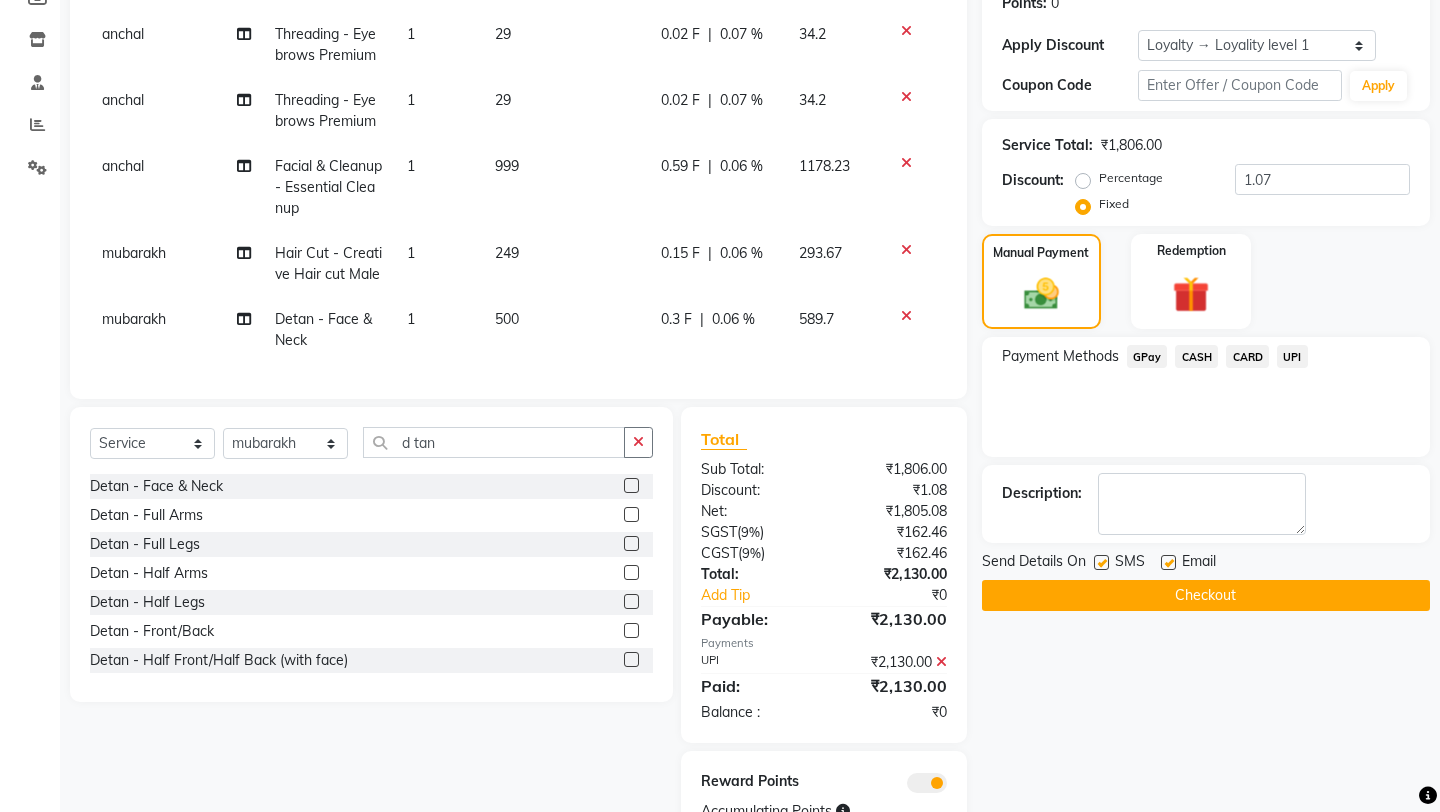 click on "Checkout" 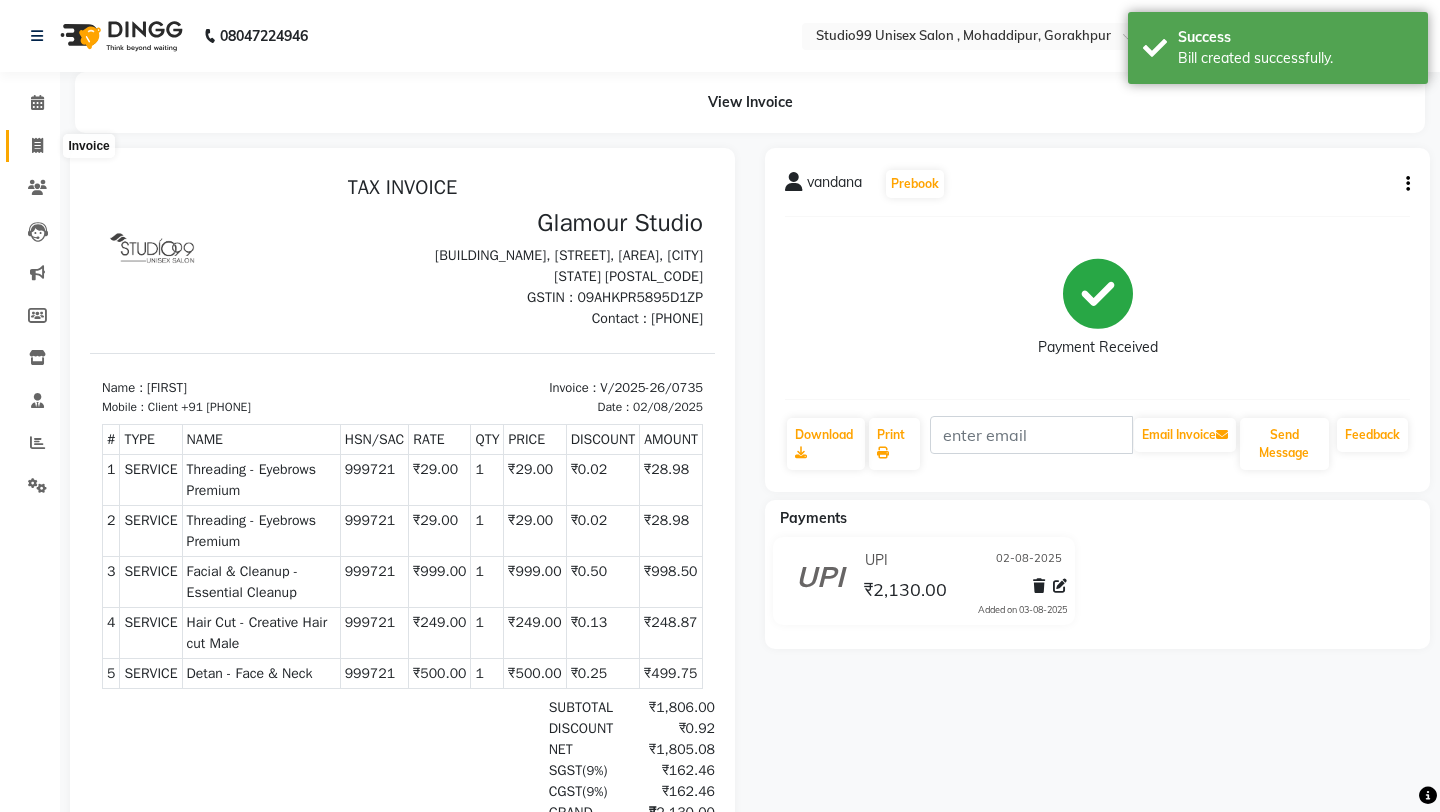 scroll, scrollTop: 0, scrollLeft: 0, axis: both 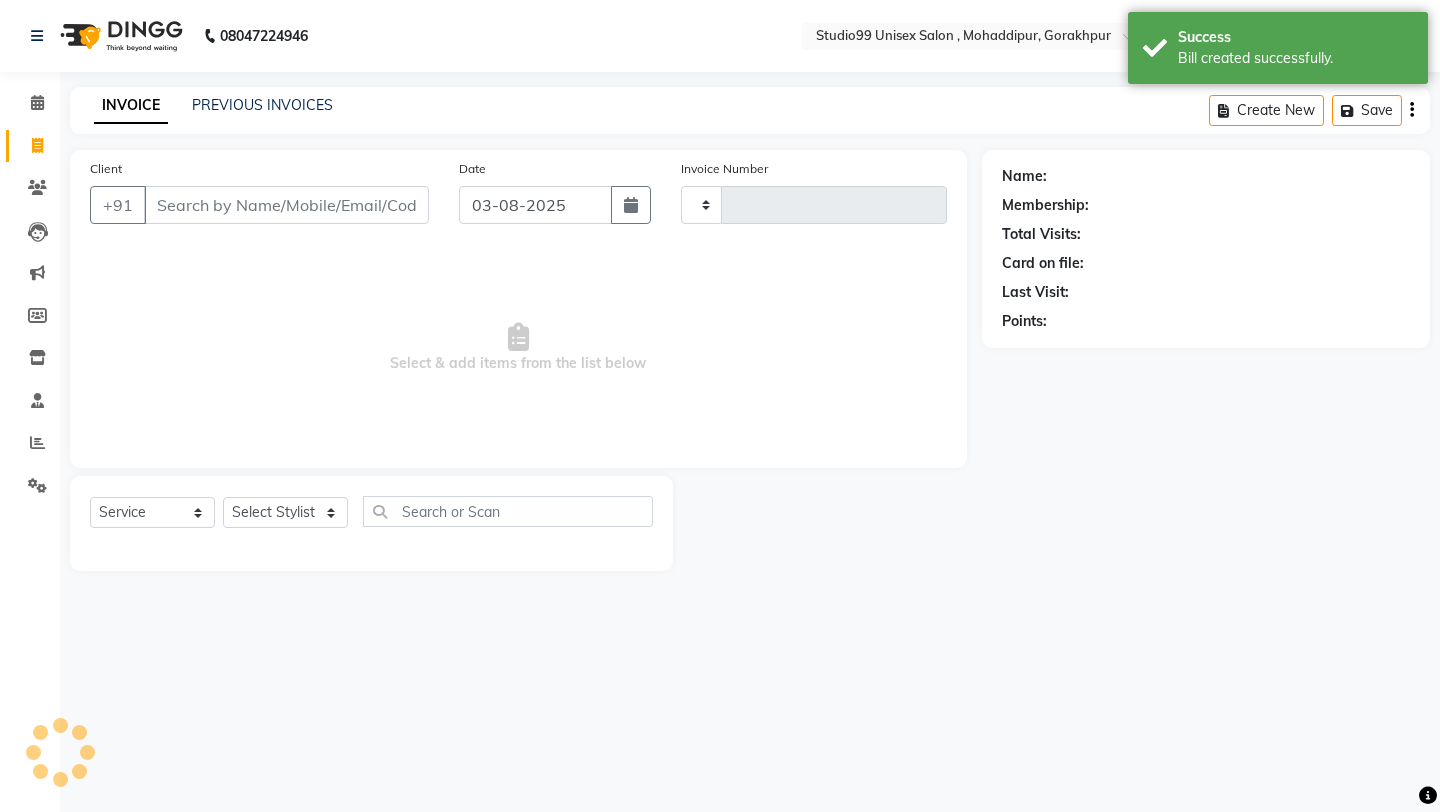 type on "0736" 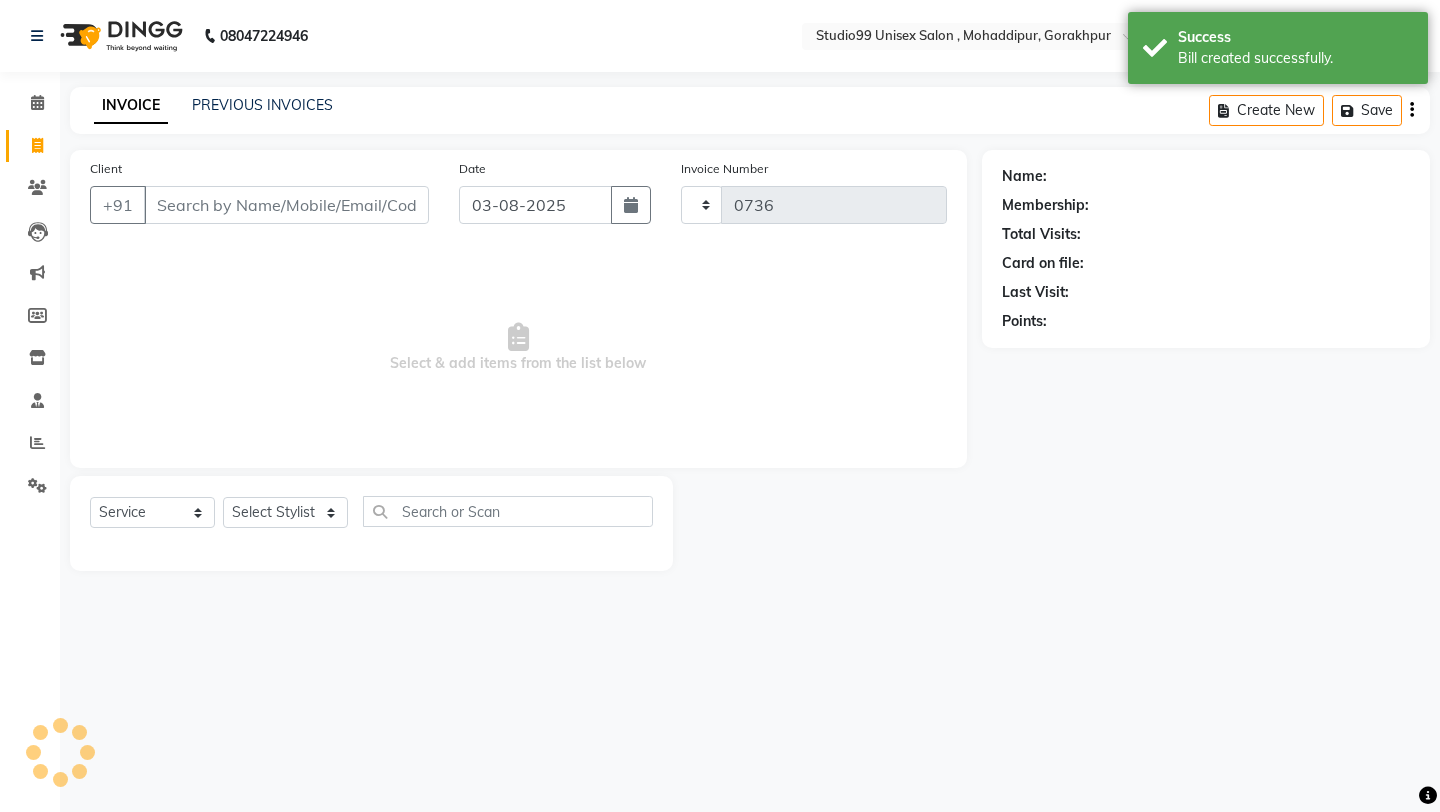 select on "8117" 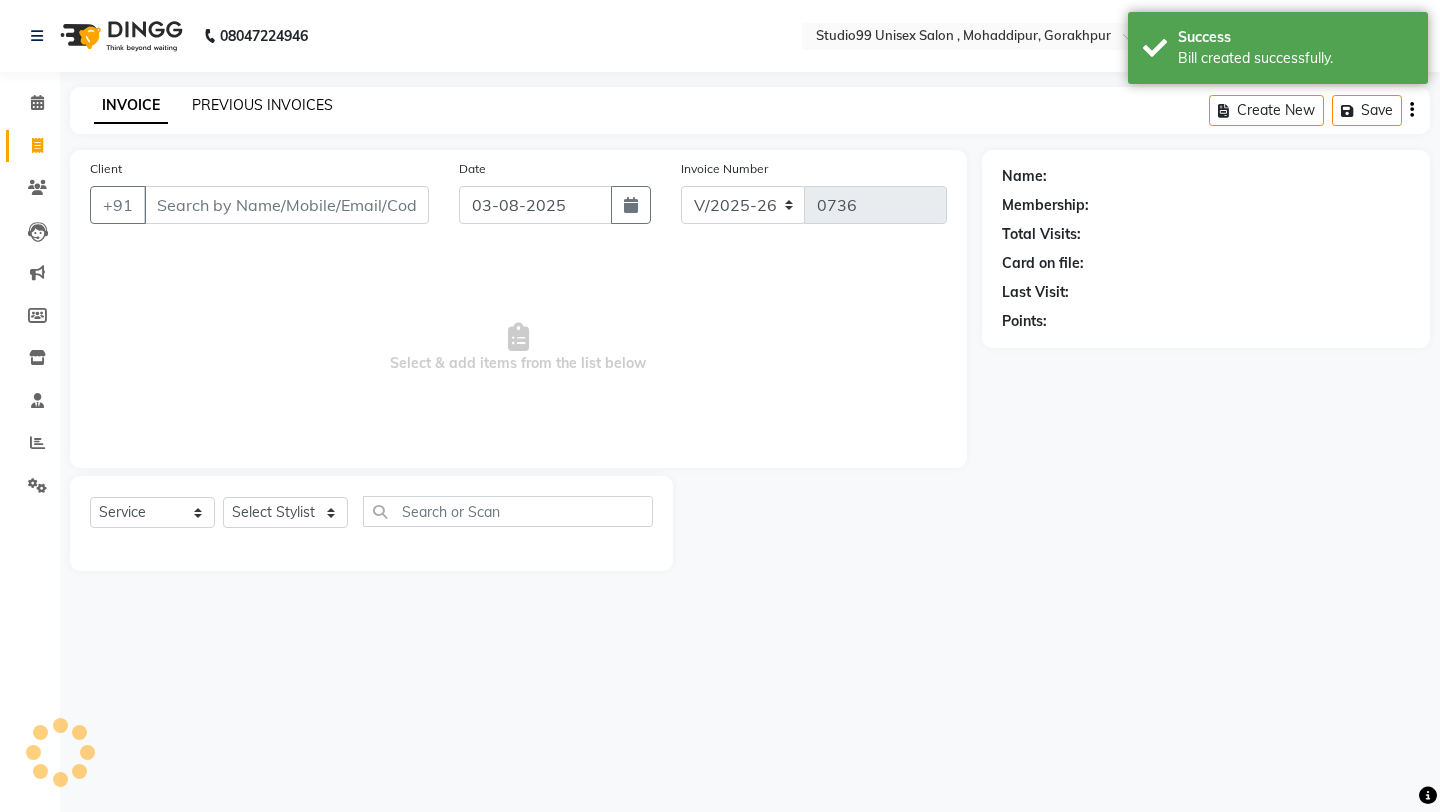 click on "PREVIOUS INVOICES" 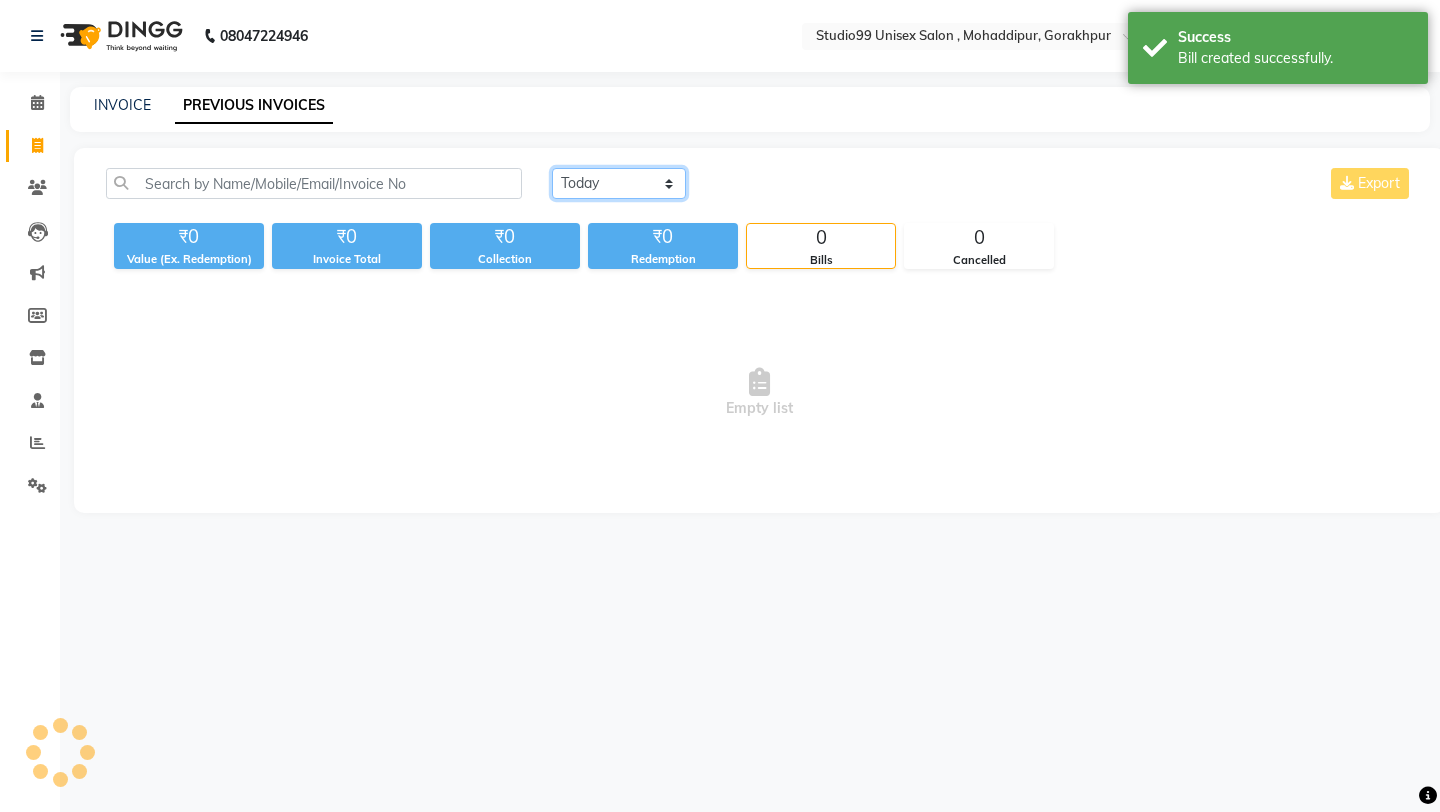 click on "Today Yesterday Custom Range" 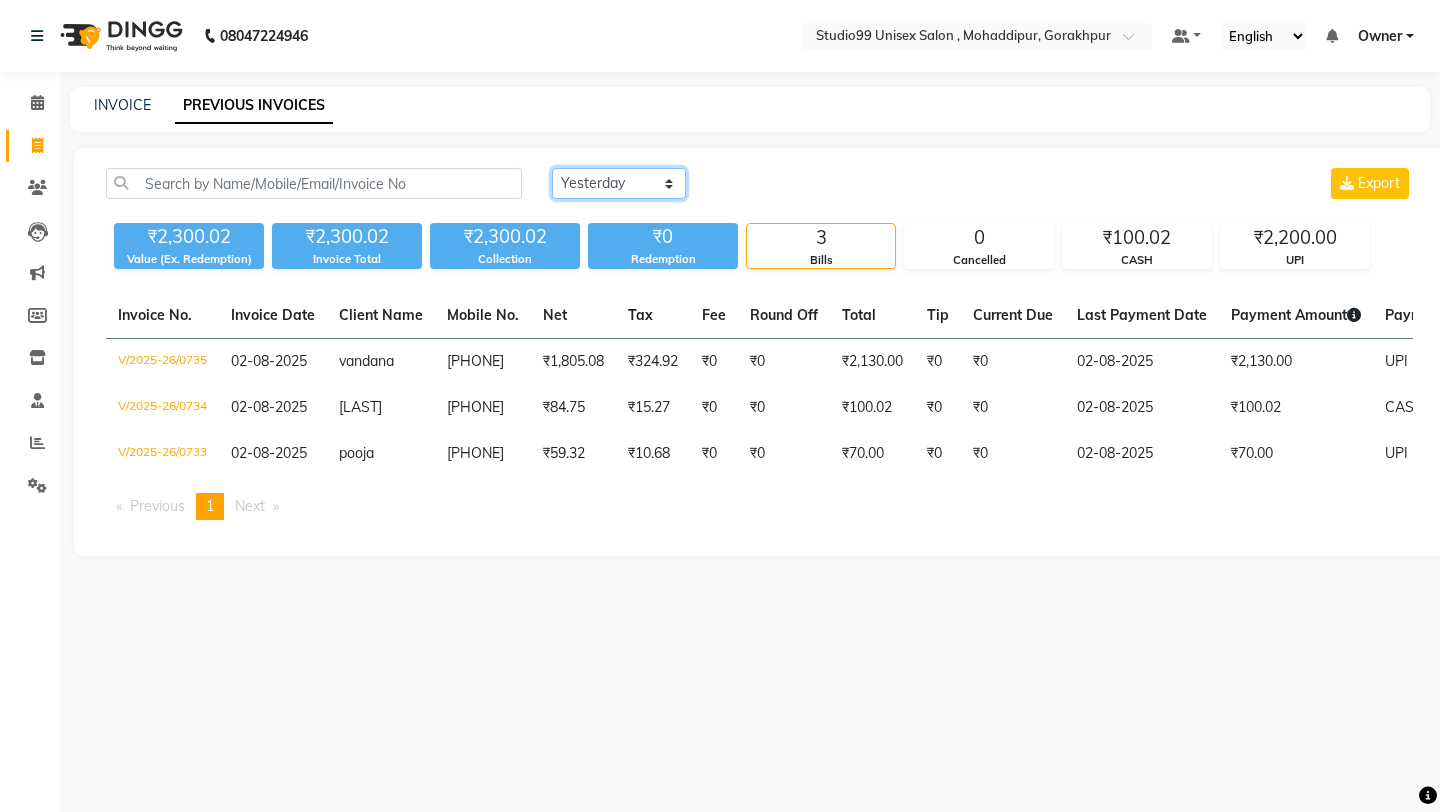click on "Today Yesterday Custom Range" 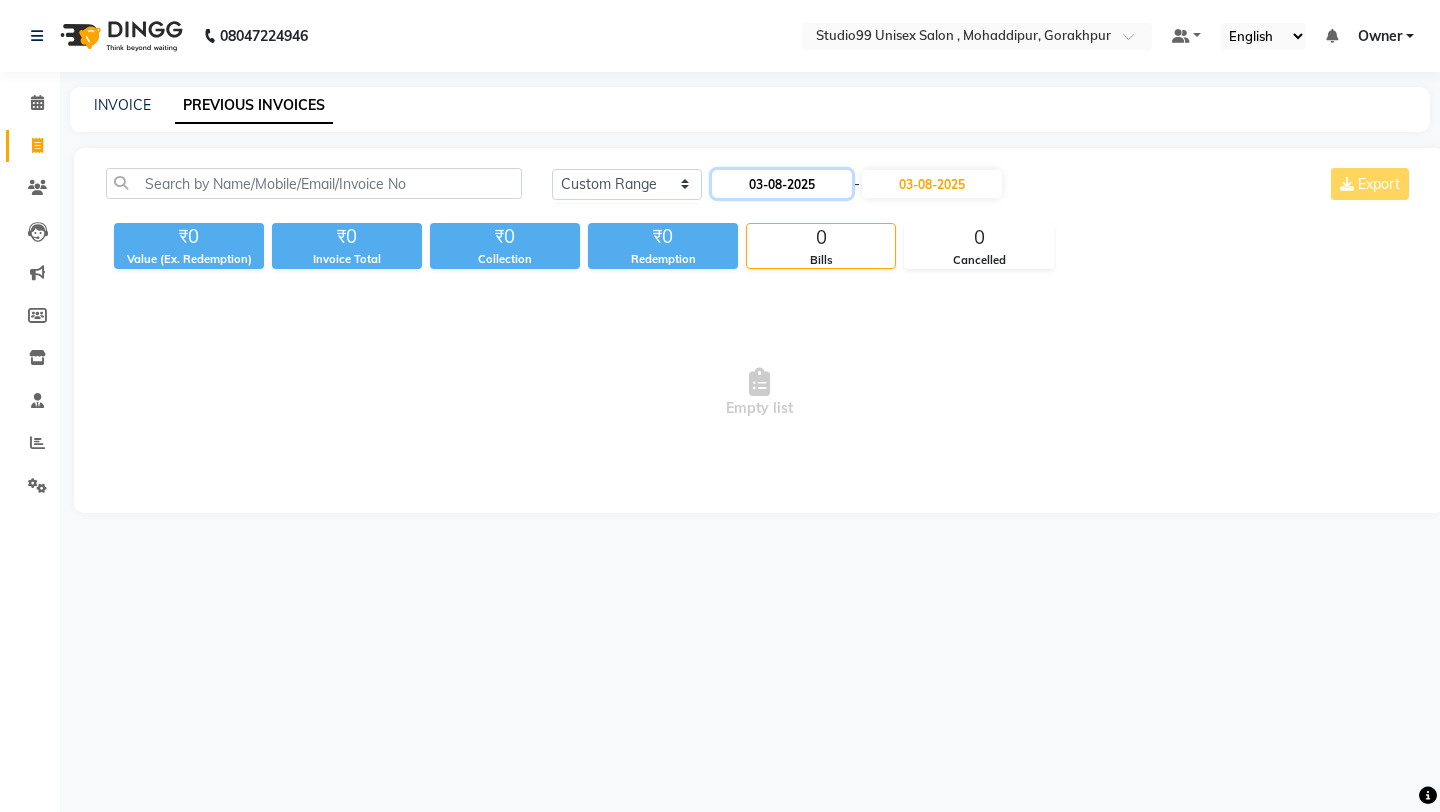 click on "03-08-2025" 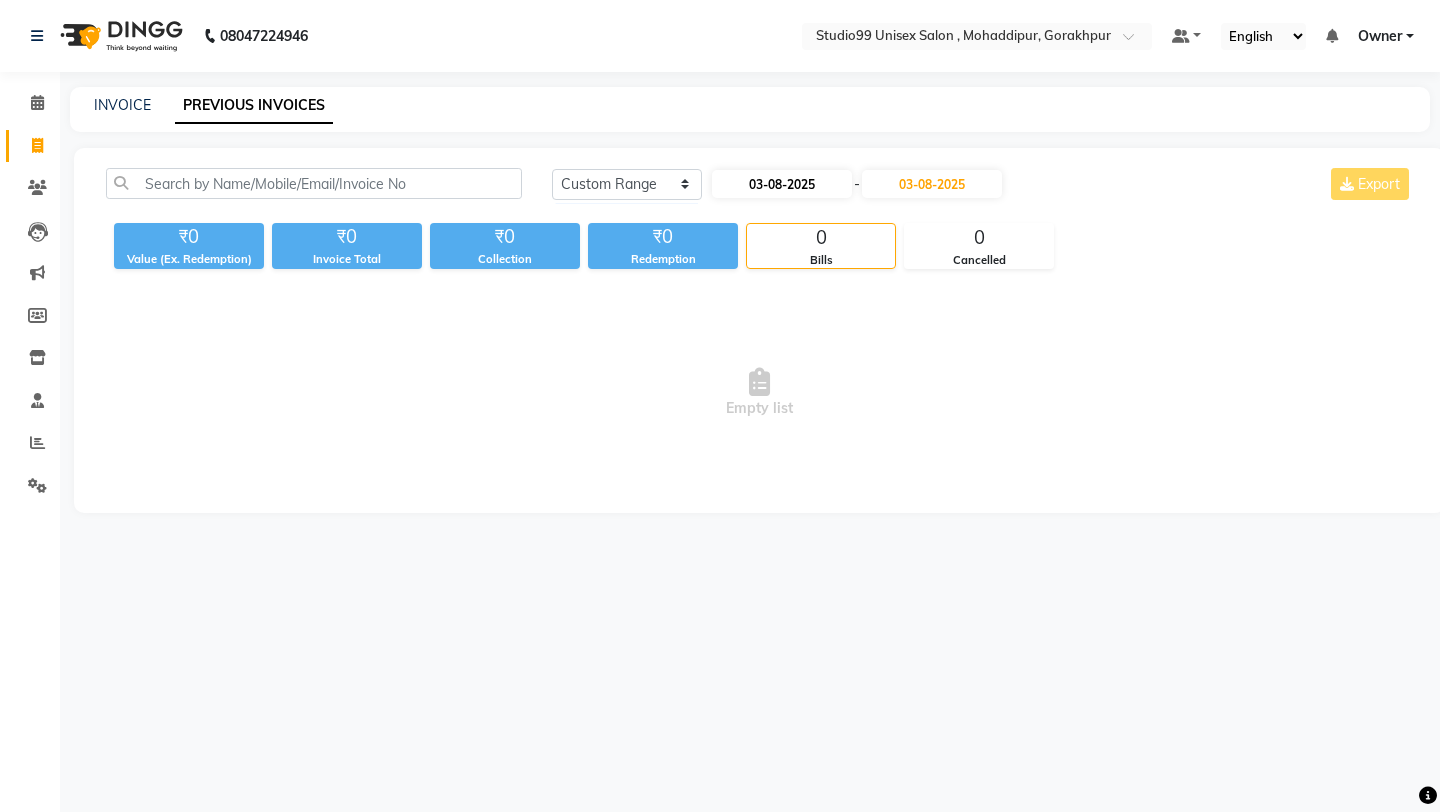 select on "8" 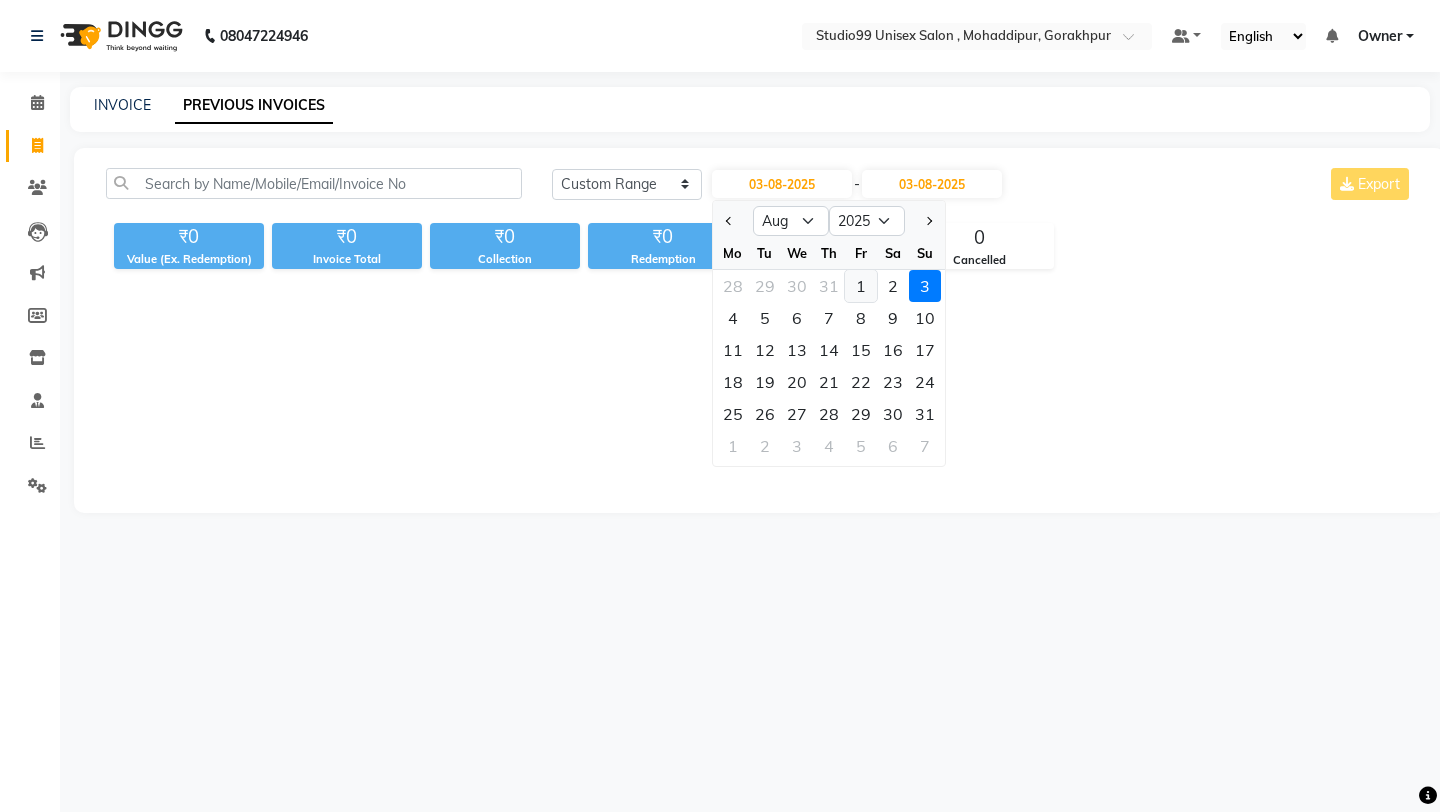 click on "1" 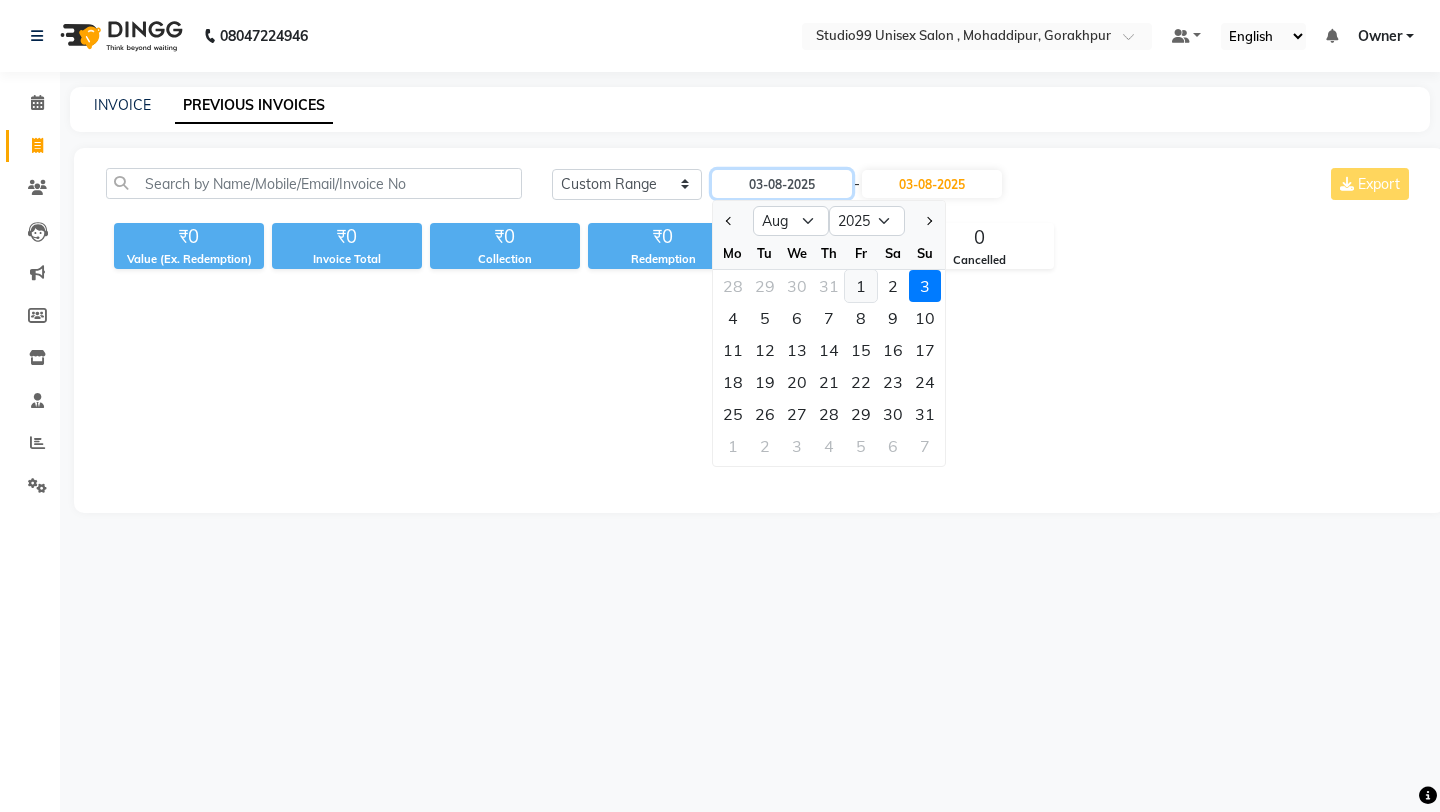 type on "01-08-2025" 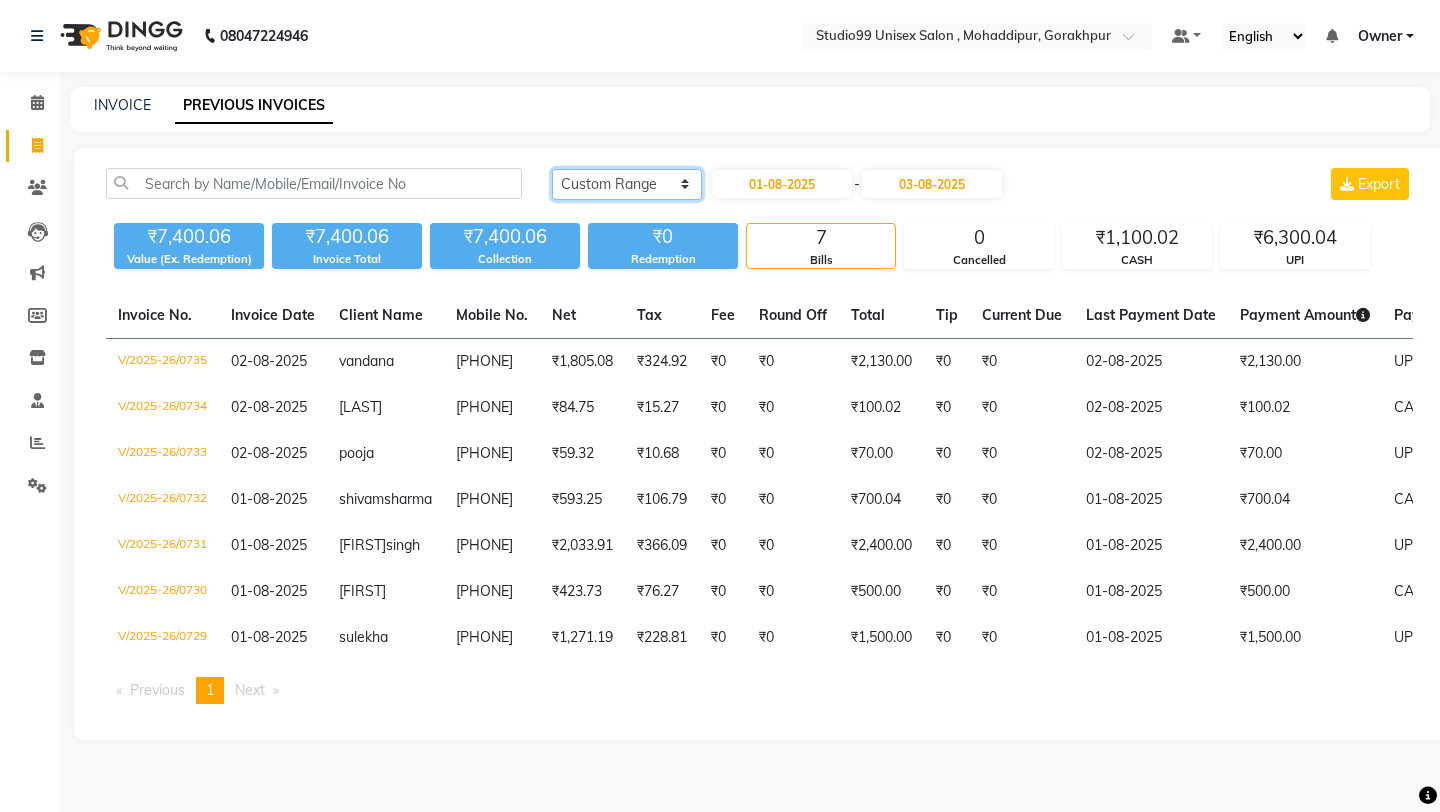 click on "Today Yesterday Custom Range" 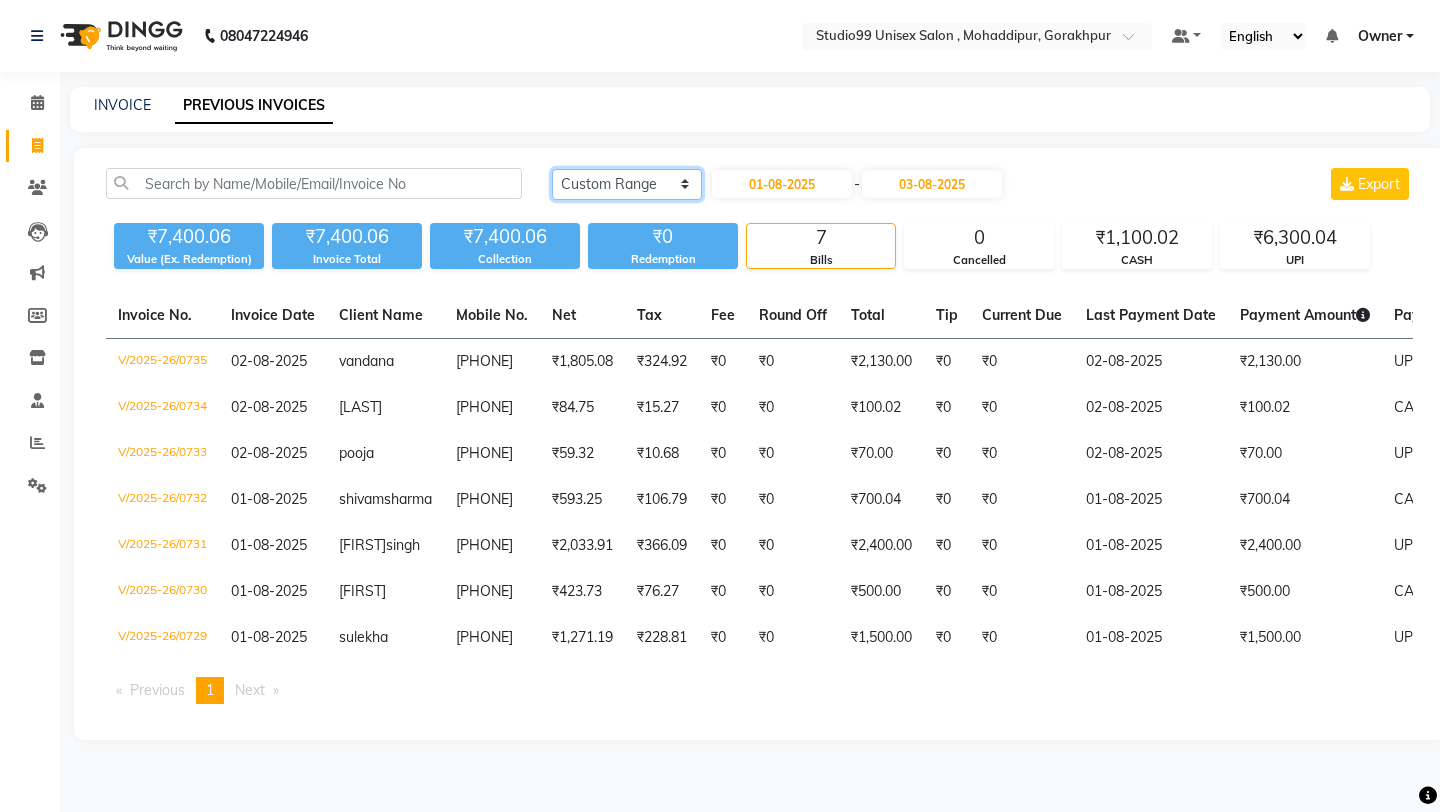 select on "yesterday" 